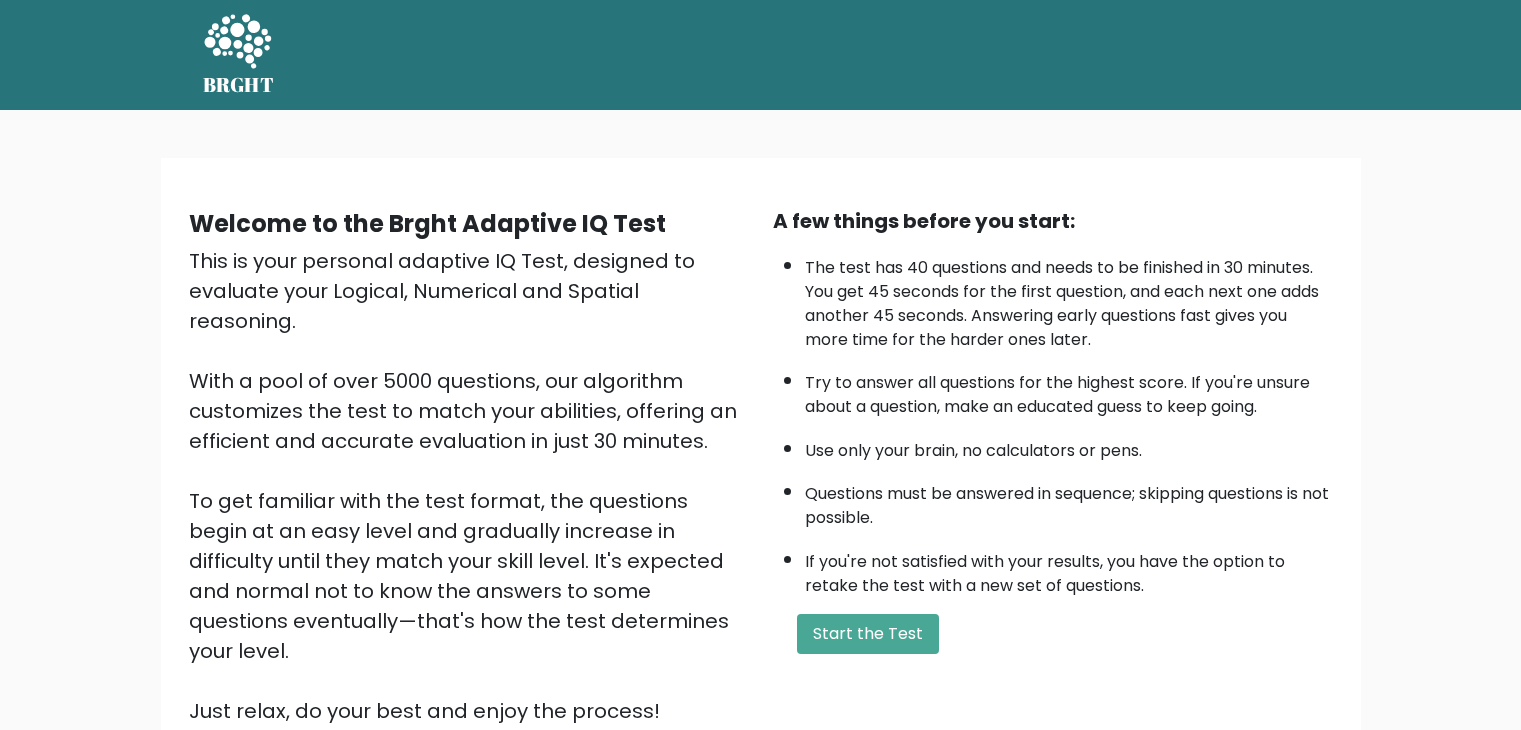 scroll, scrollTop: 0, scrollLeft: 0, axis: both 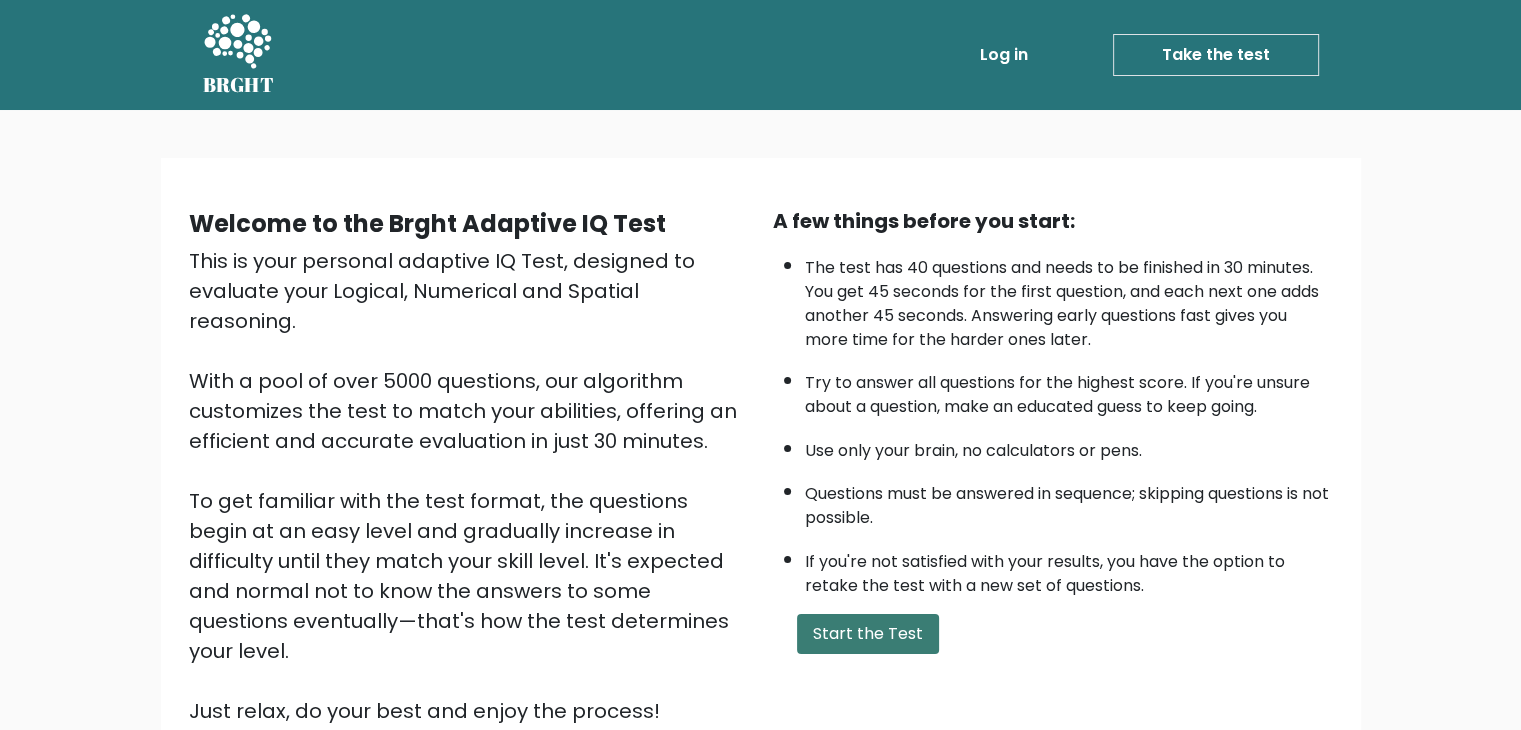 click on "Start the Test" at bounding box center [868, 634] 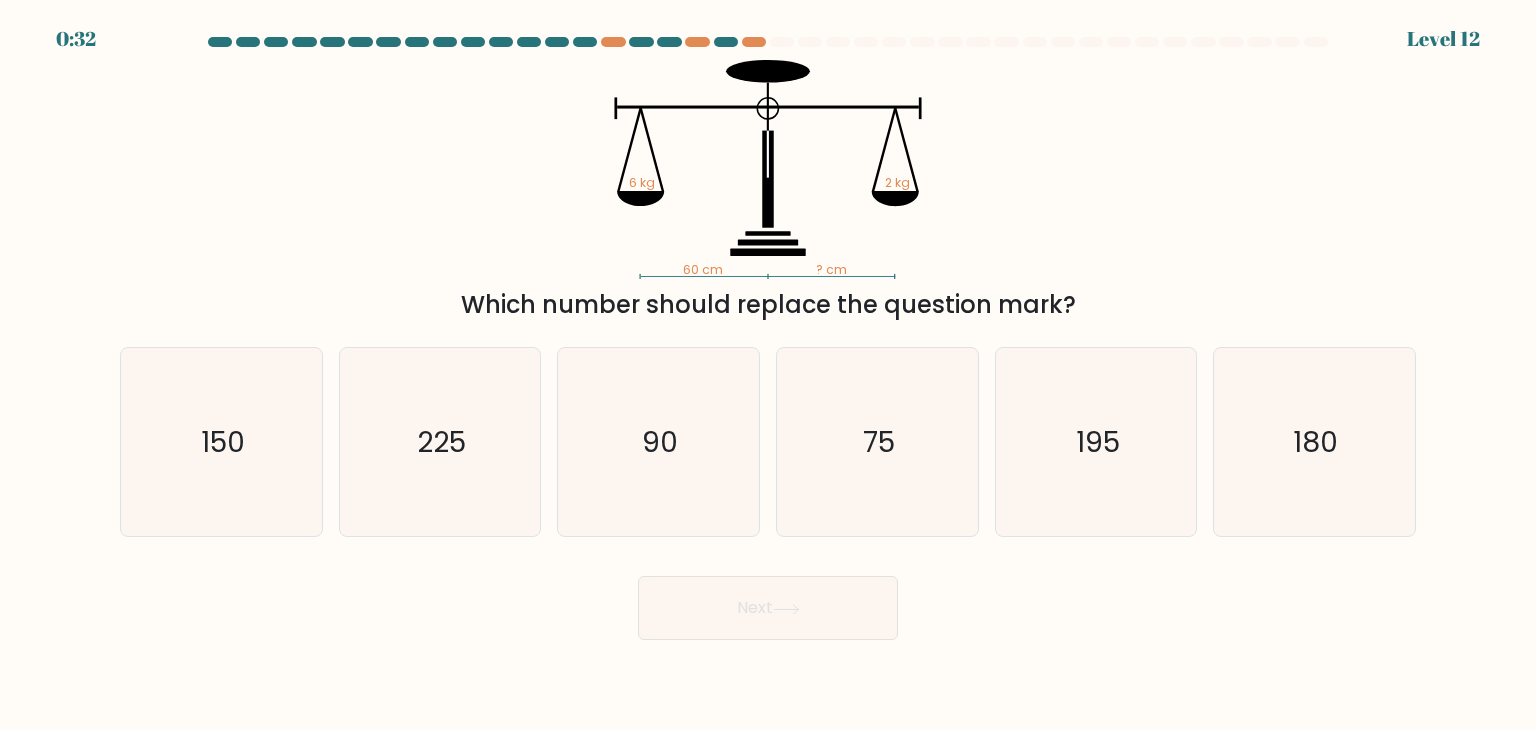 scroll, scrollTop: 0, scrollLeft: 0, axis: both 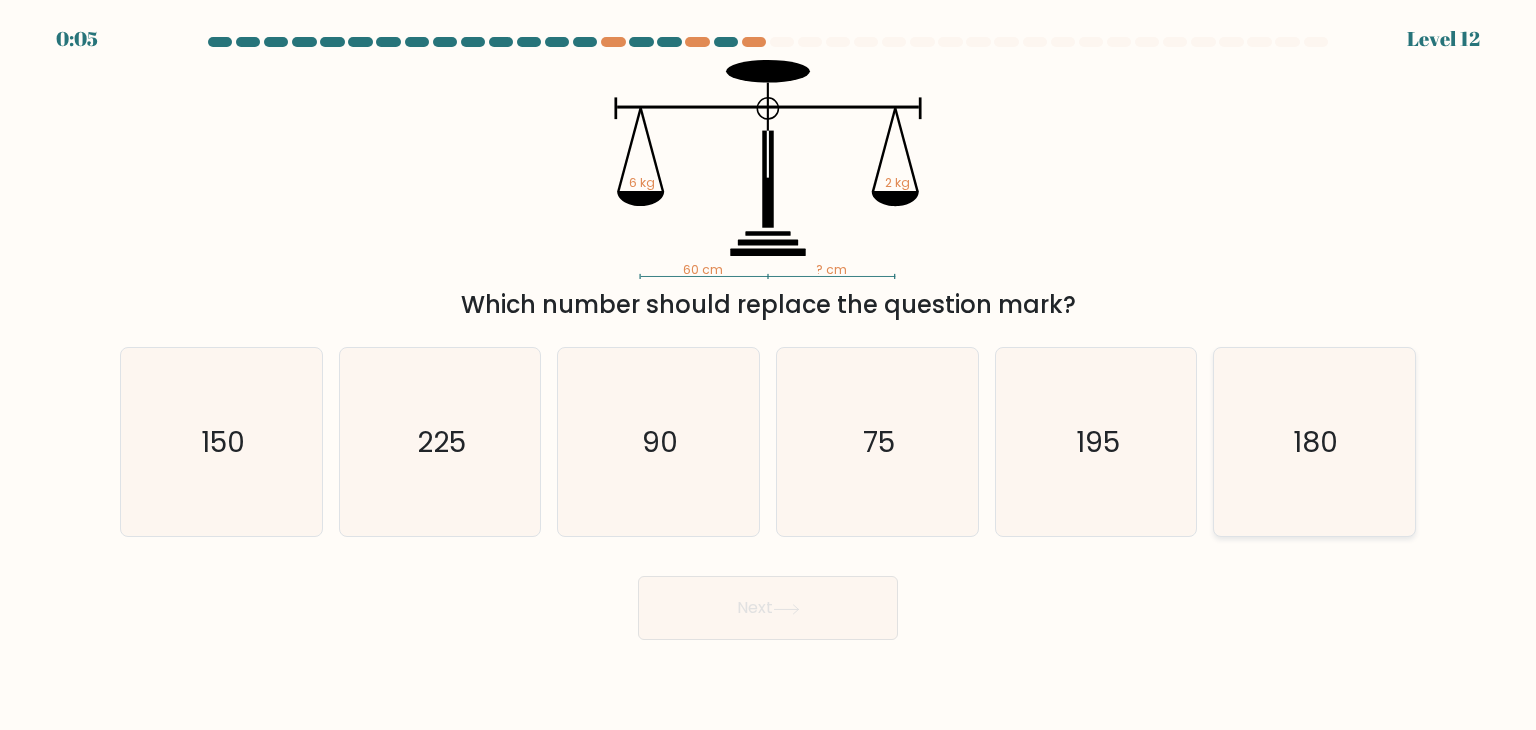 click on "180" 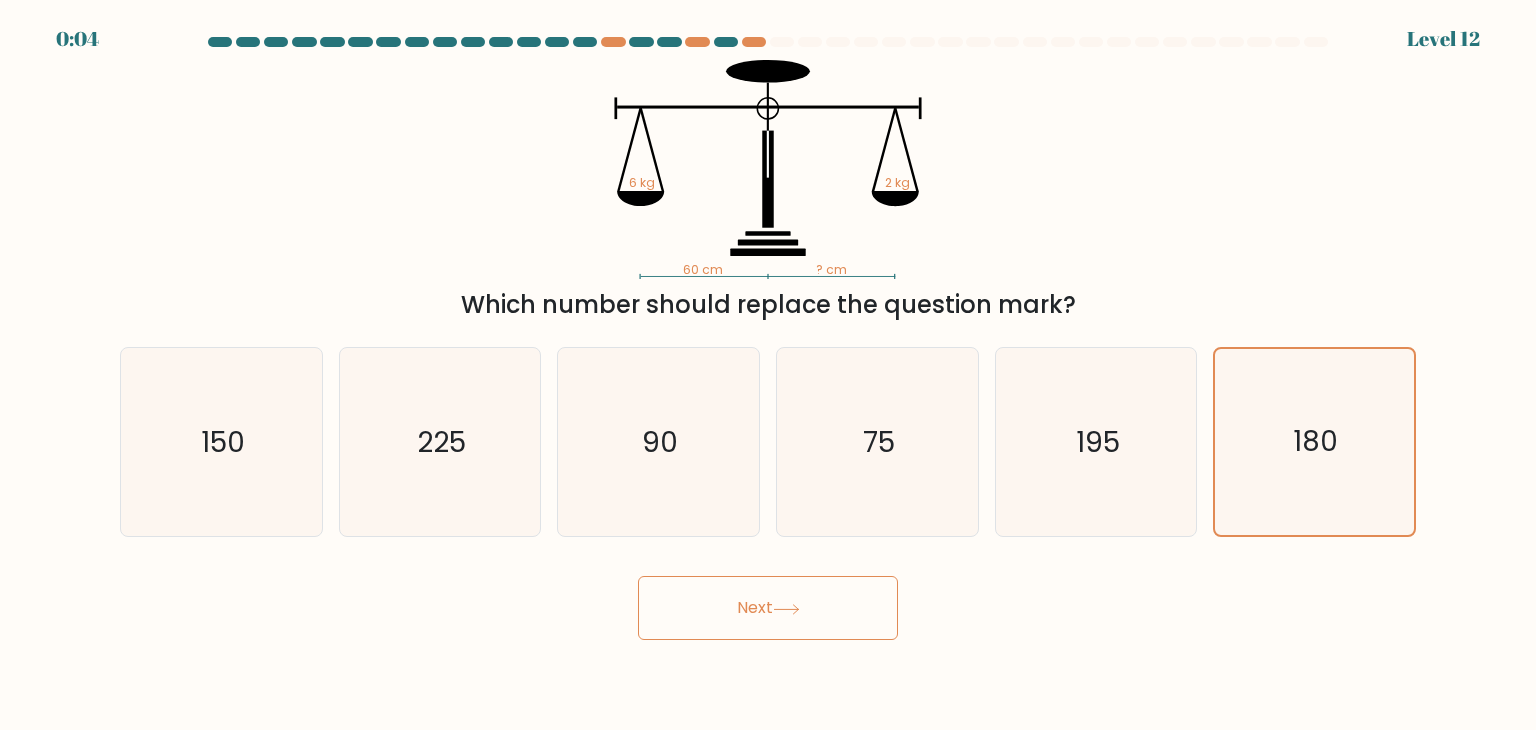 click on "Next" at bounding box center [768, 608] 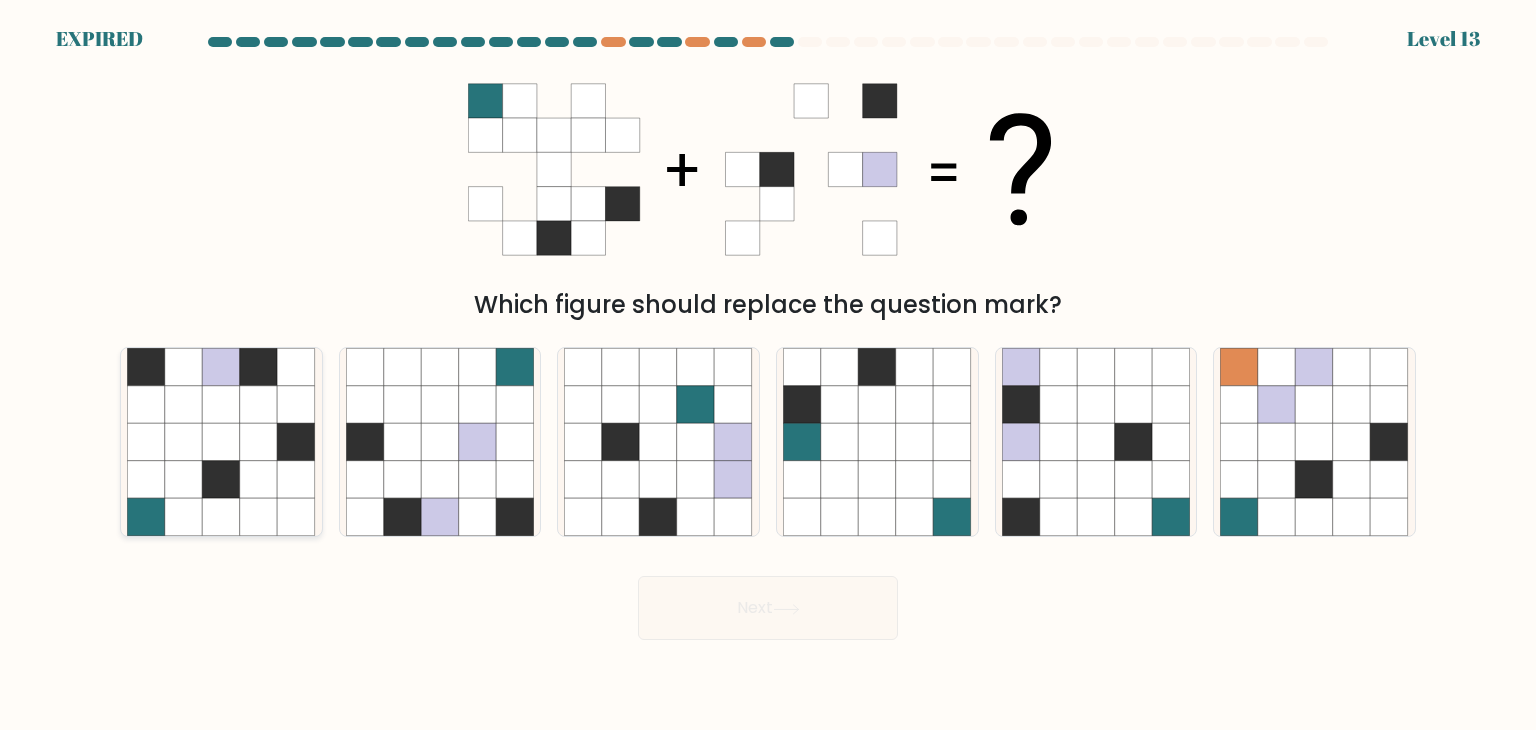 click 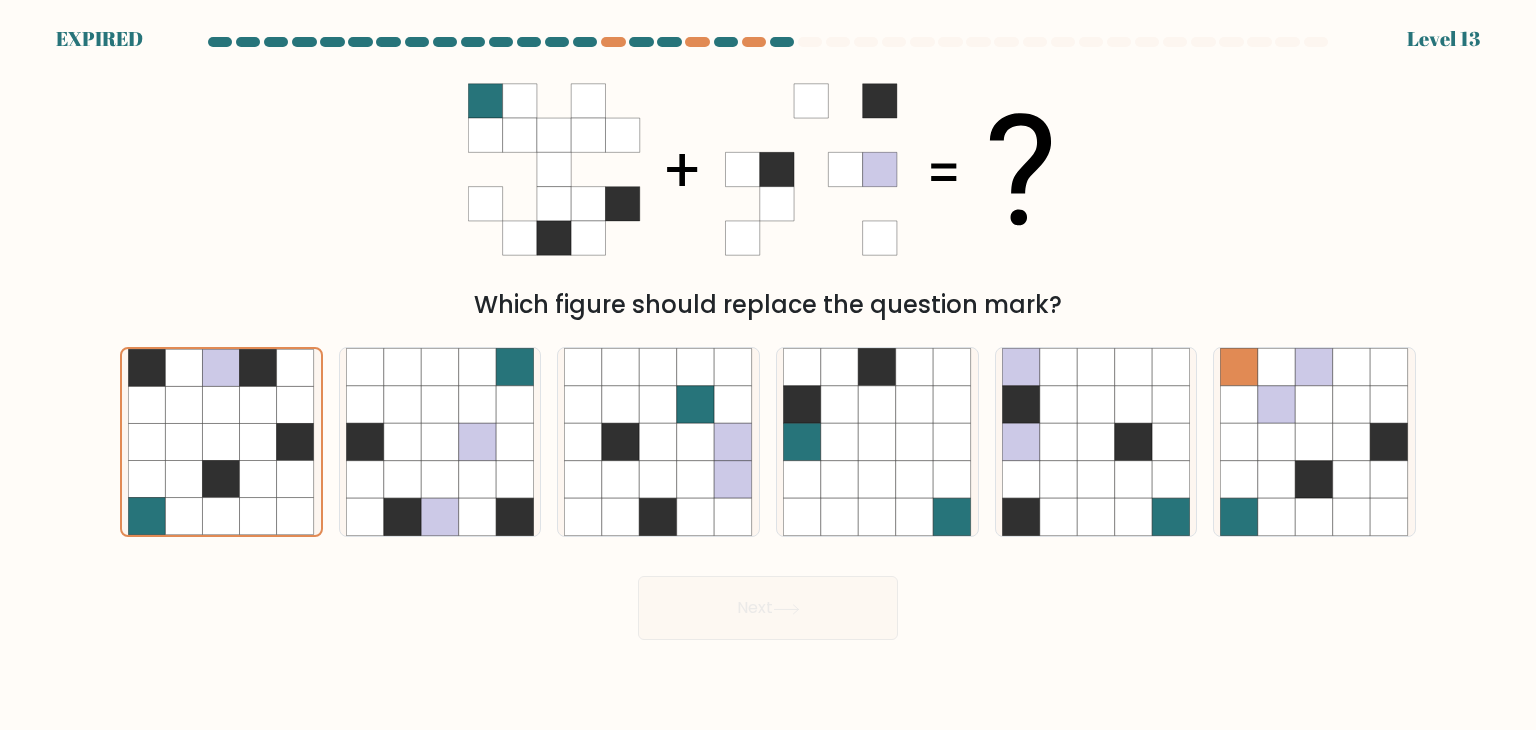 click on "Next" at bounding box center [768, 600] 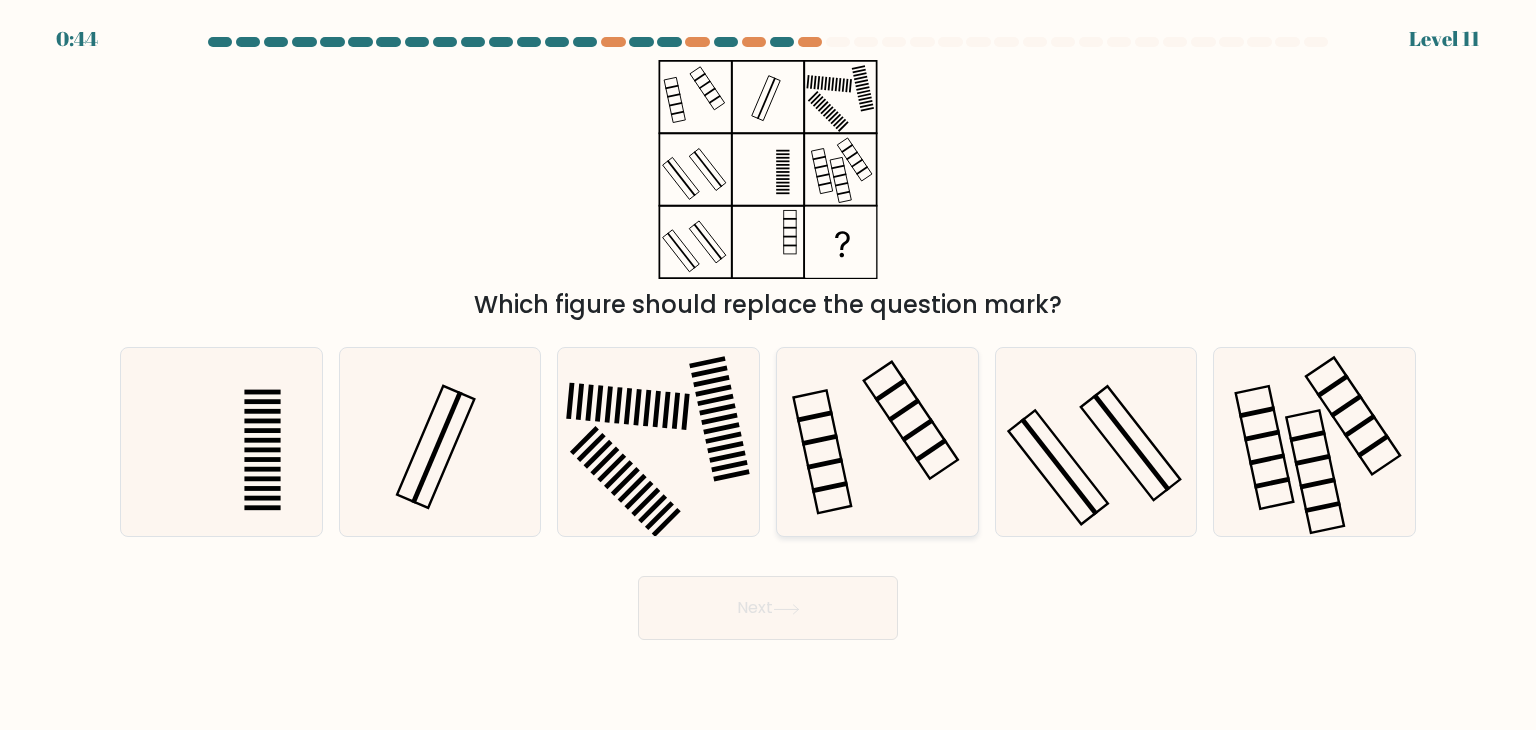 scroll, scrollTop: 0, scrollLeft: 0, axis: both 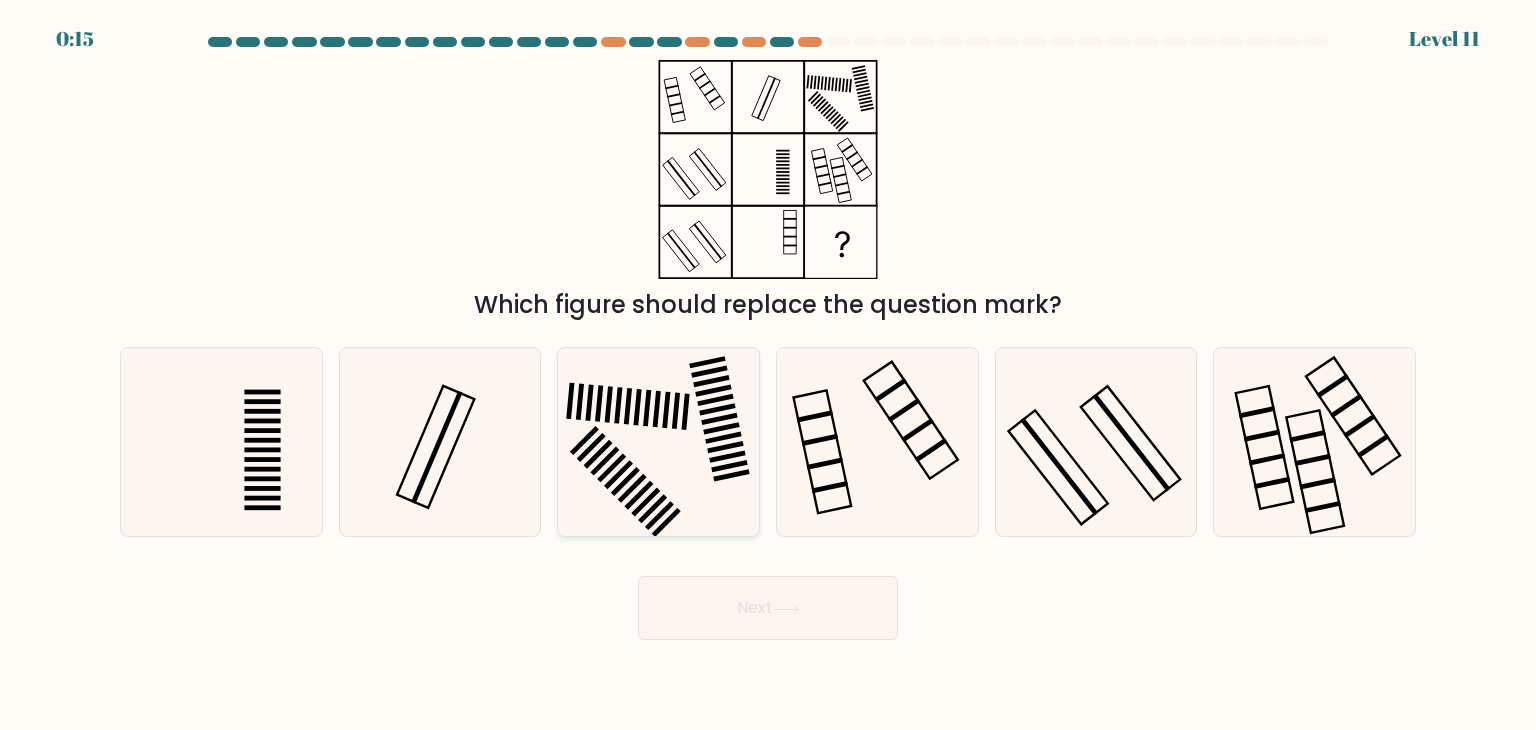 click 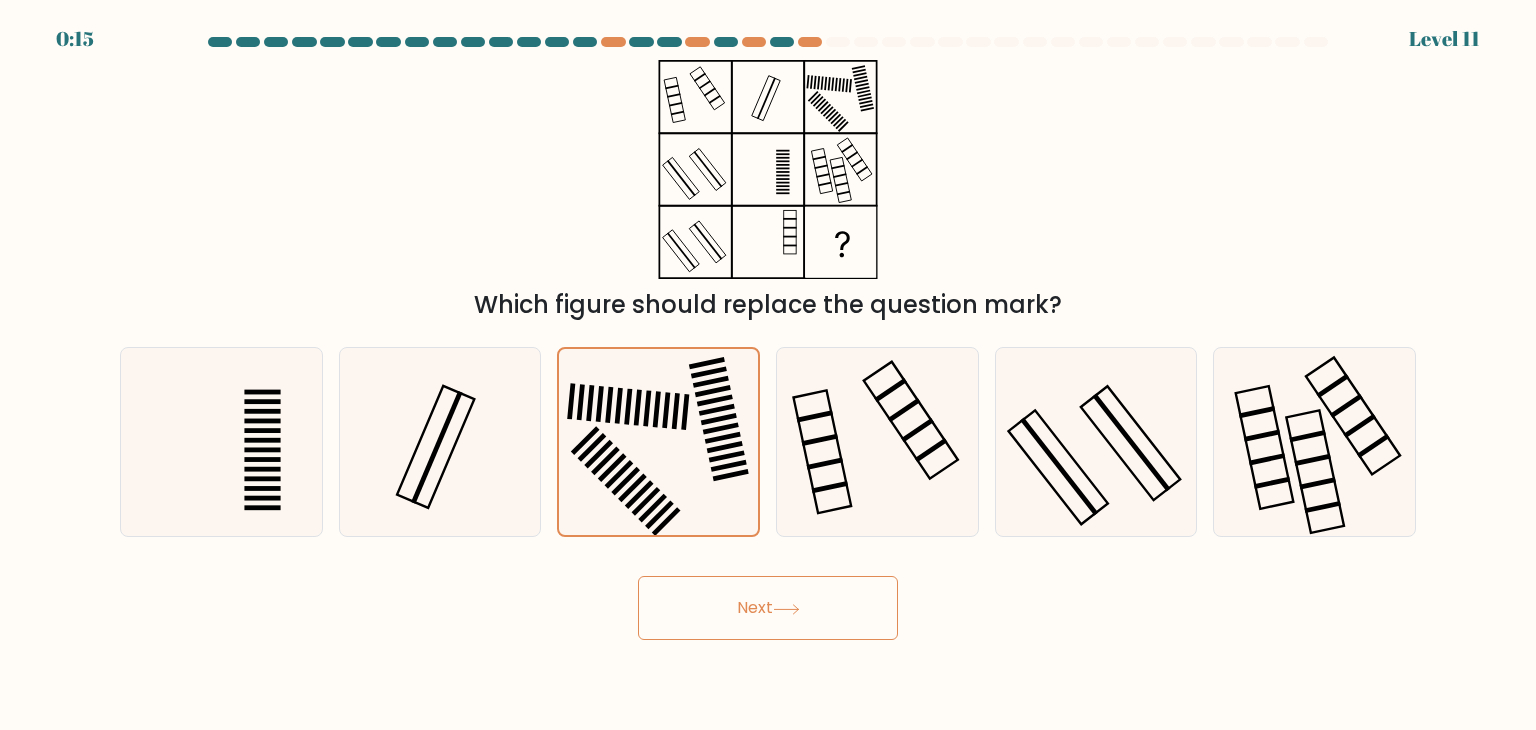 click on "Next" at bounding box center (768, 608) 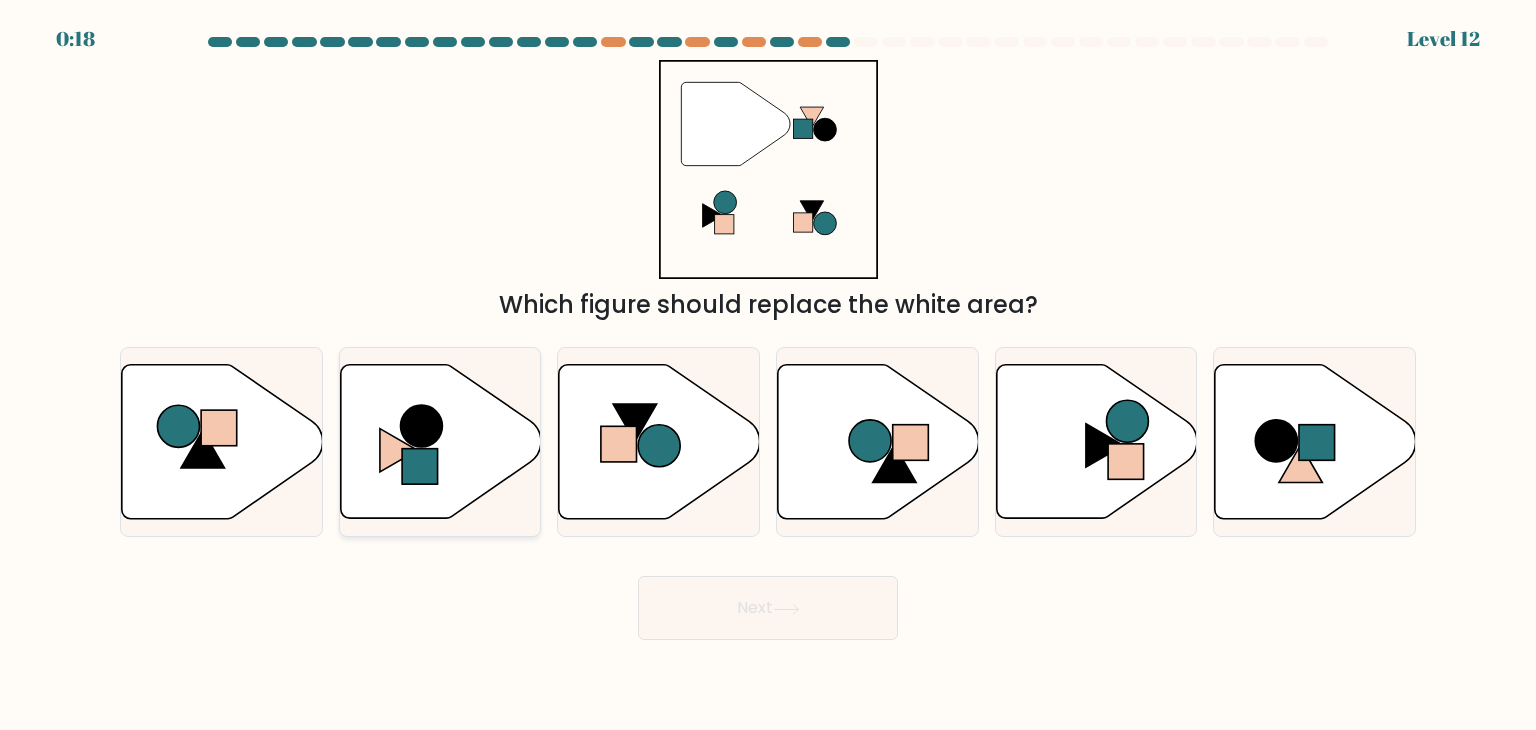 click 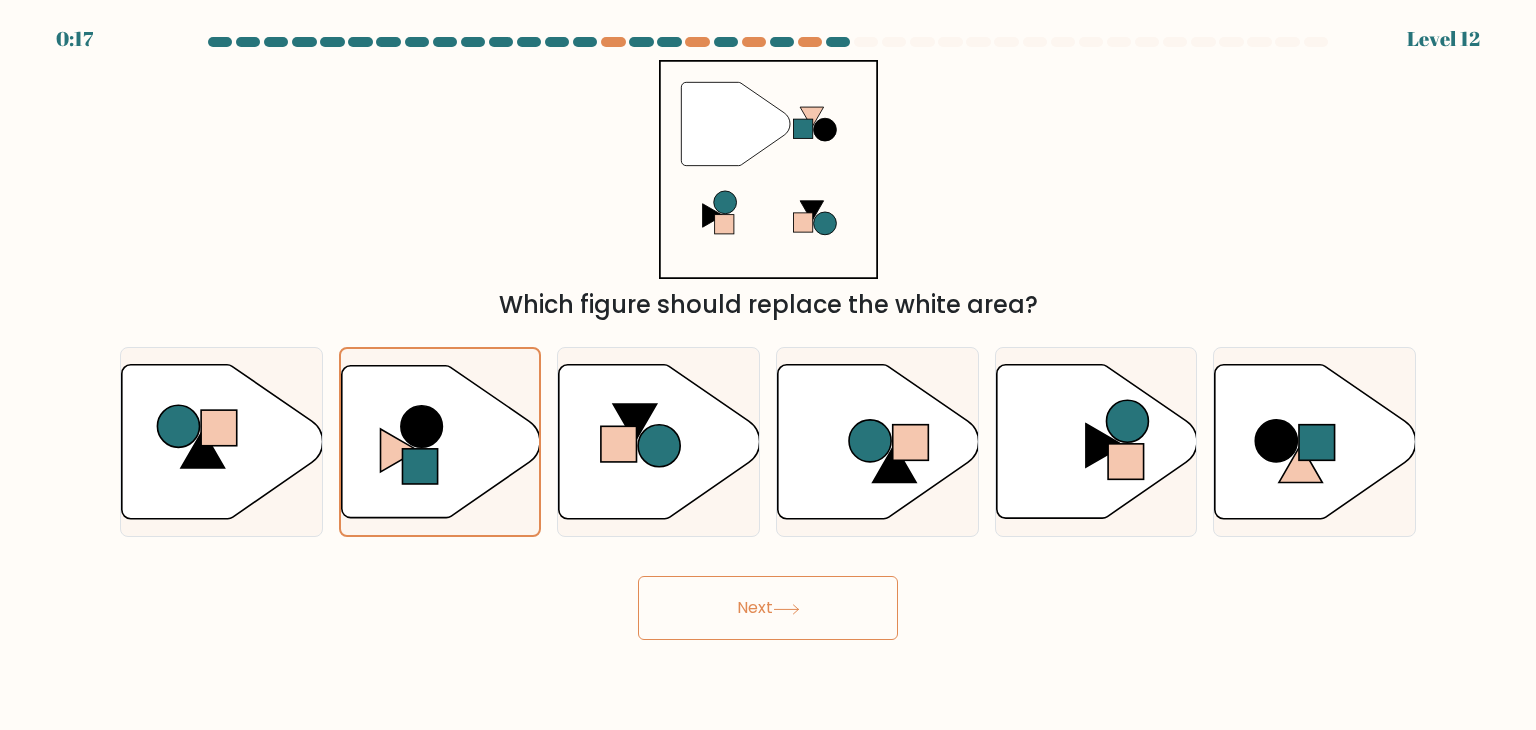 click on "Next" at bounding box center [768, 608] 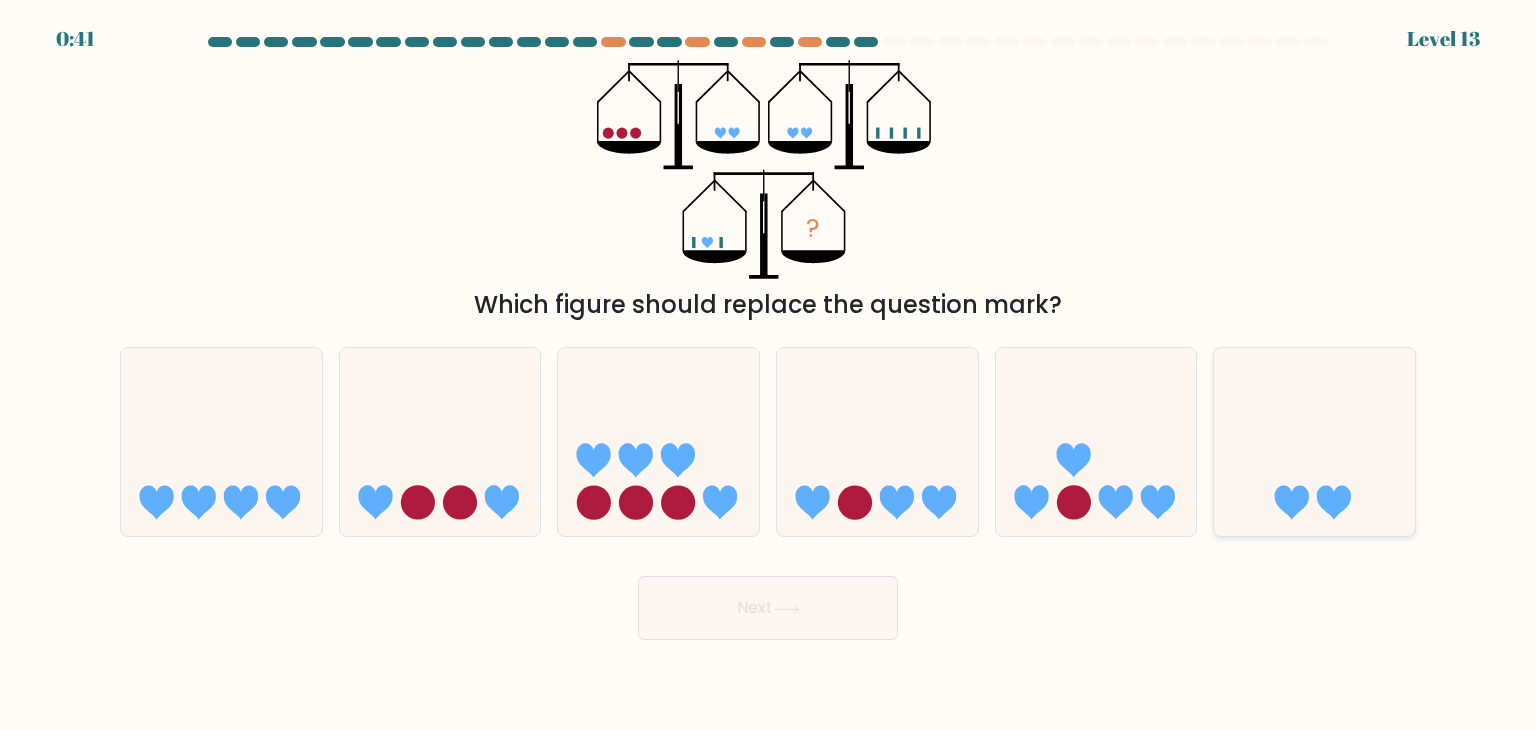 click 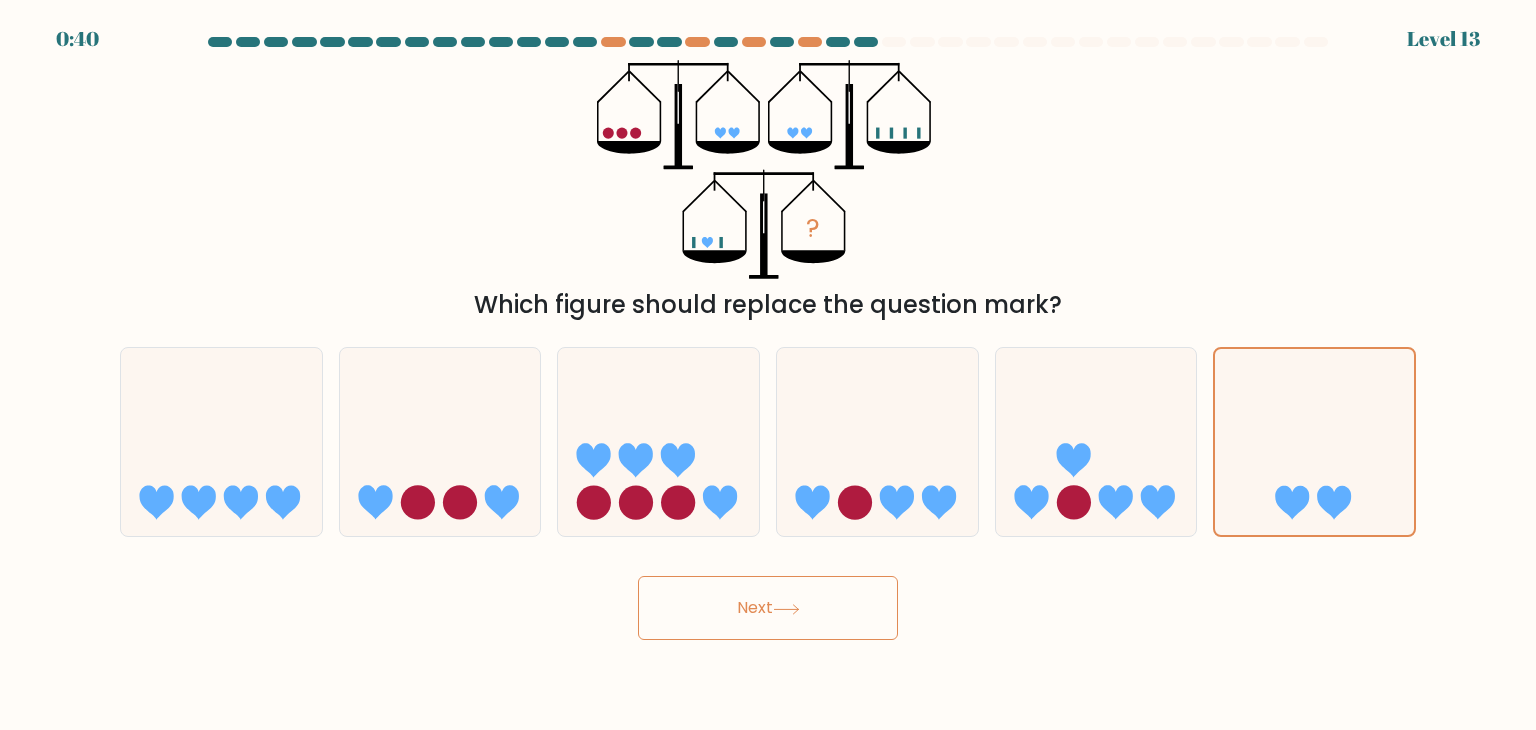 click on "Next" at bounding box center [768, 608] 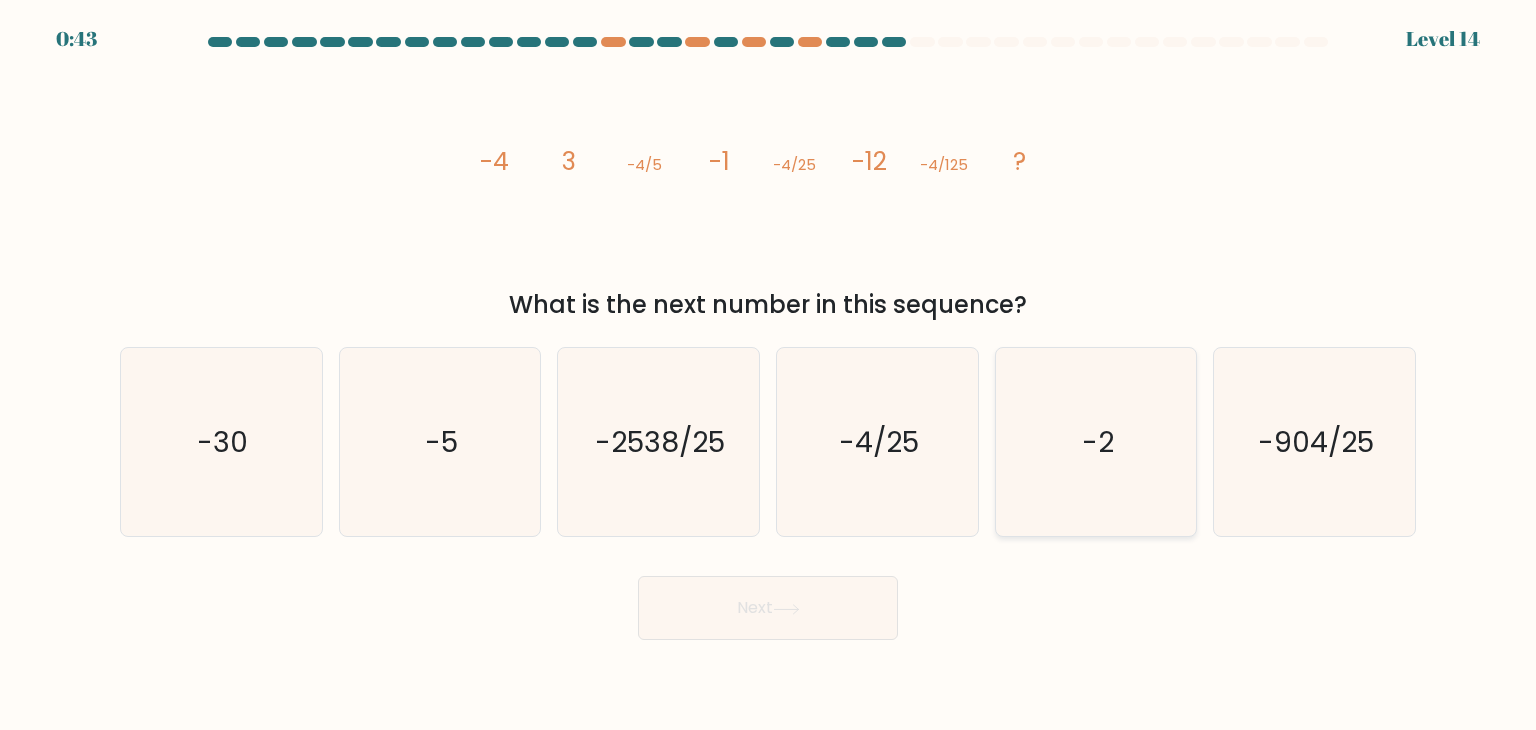 click on "-2" 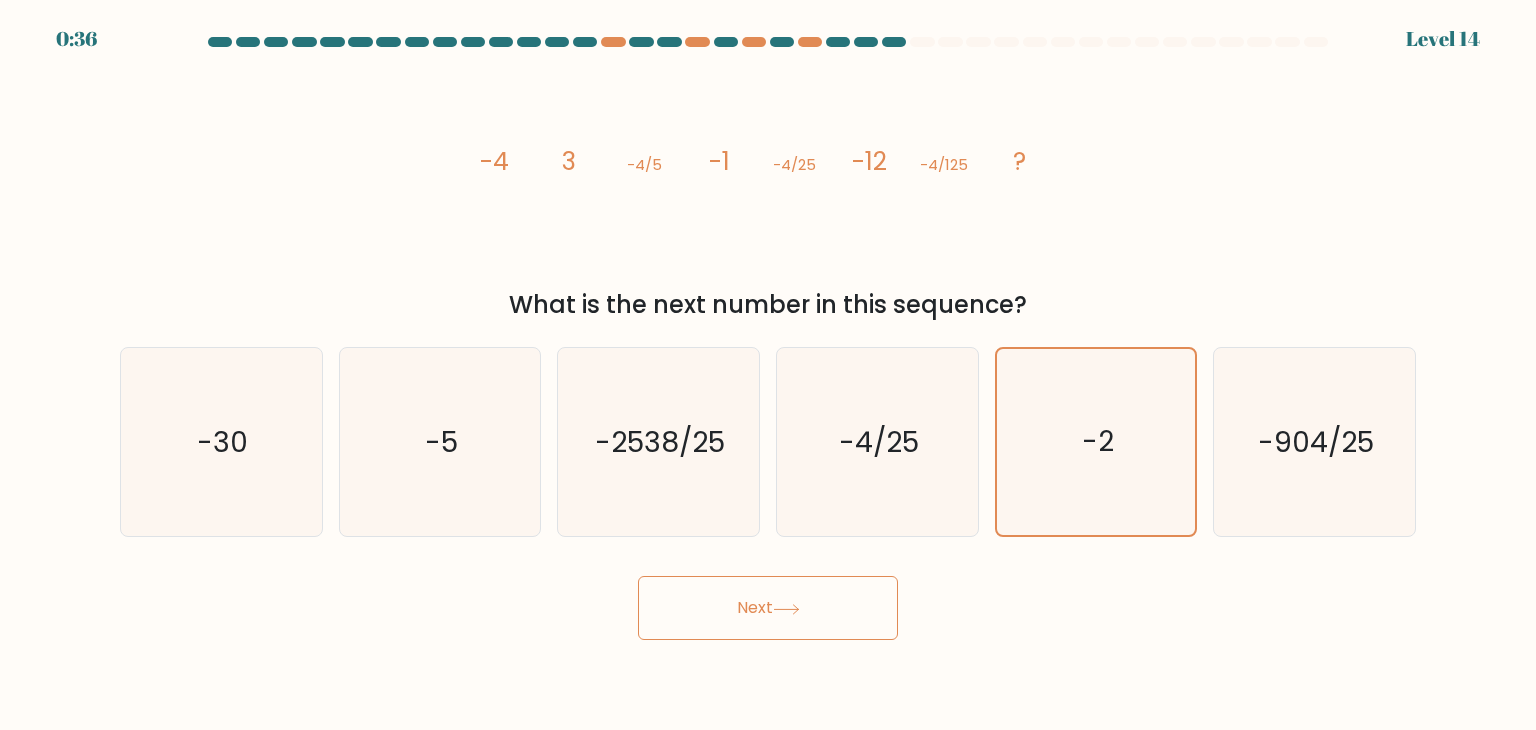 click on "Next" at bounding box center [768, 608] 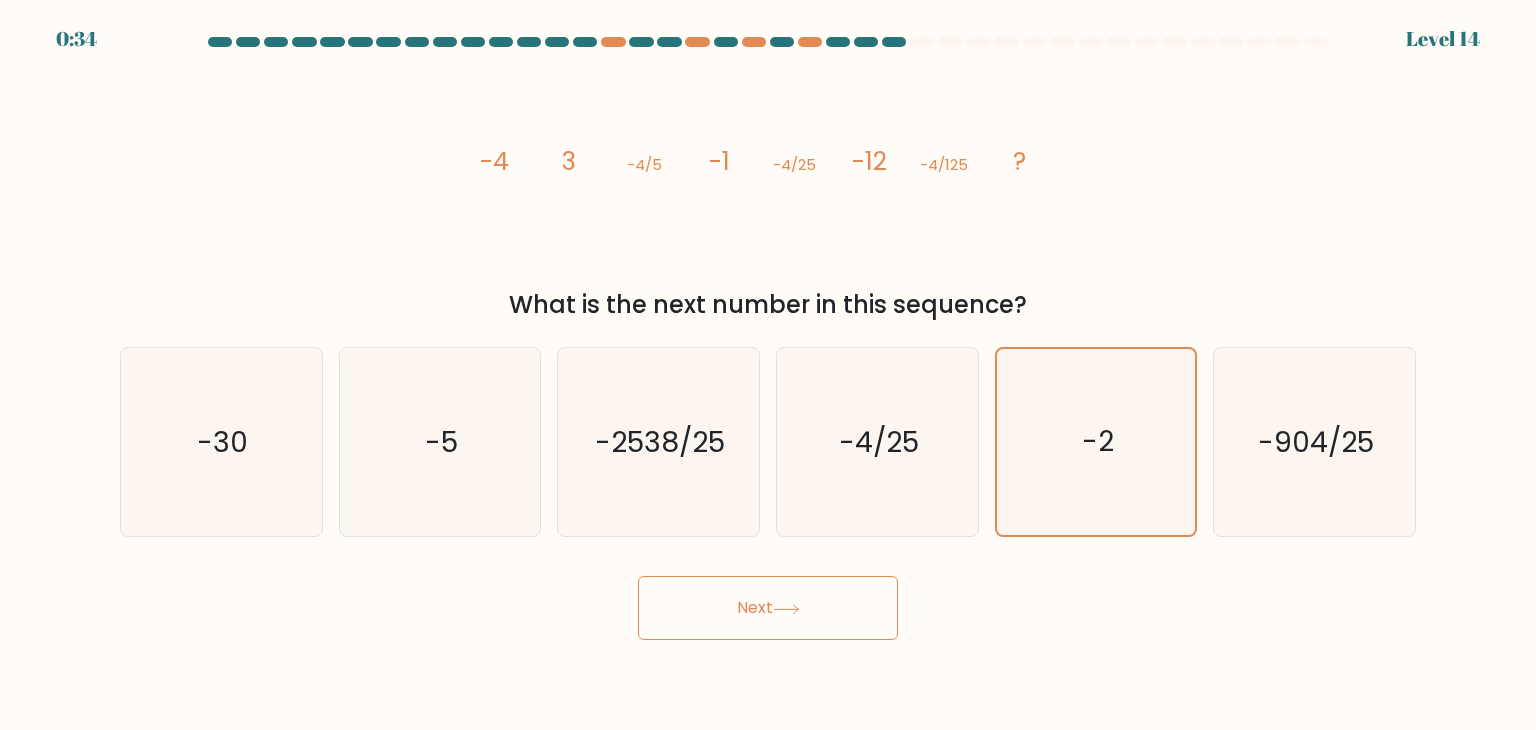 click on "Next" at bounding box center [768, 608] 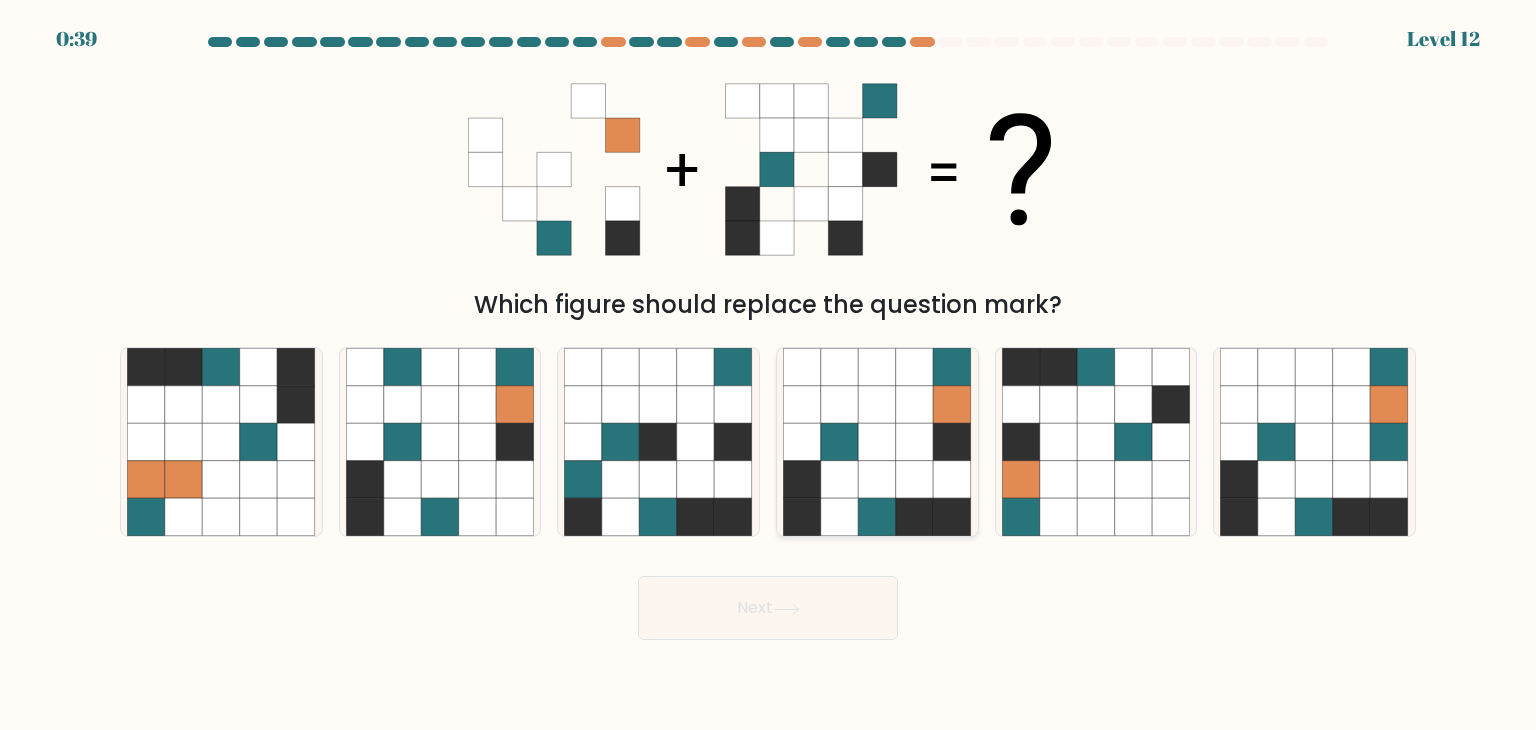 click 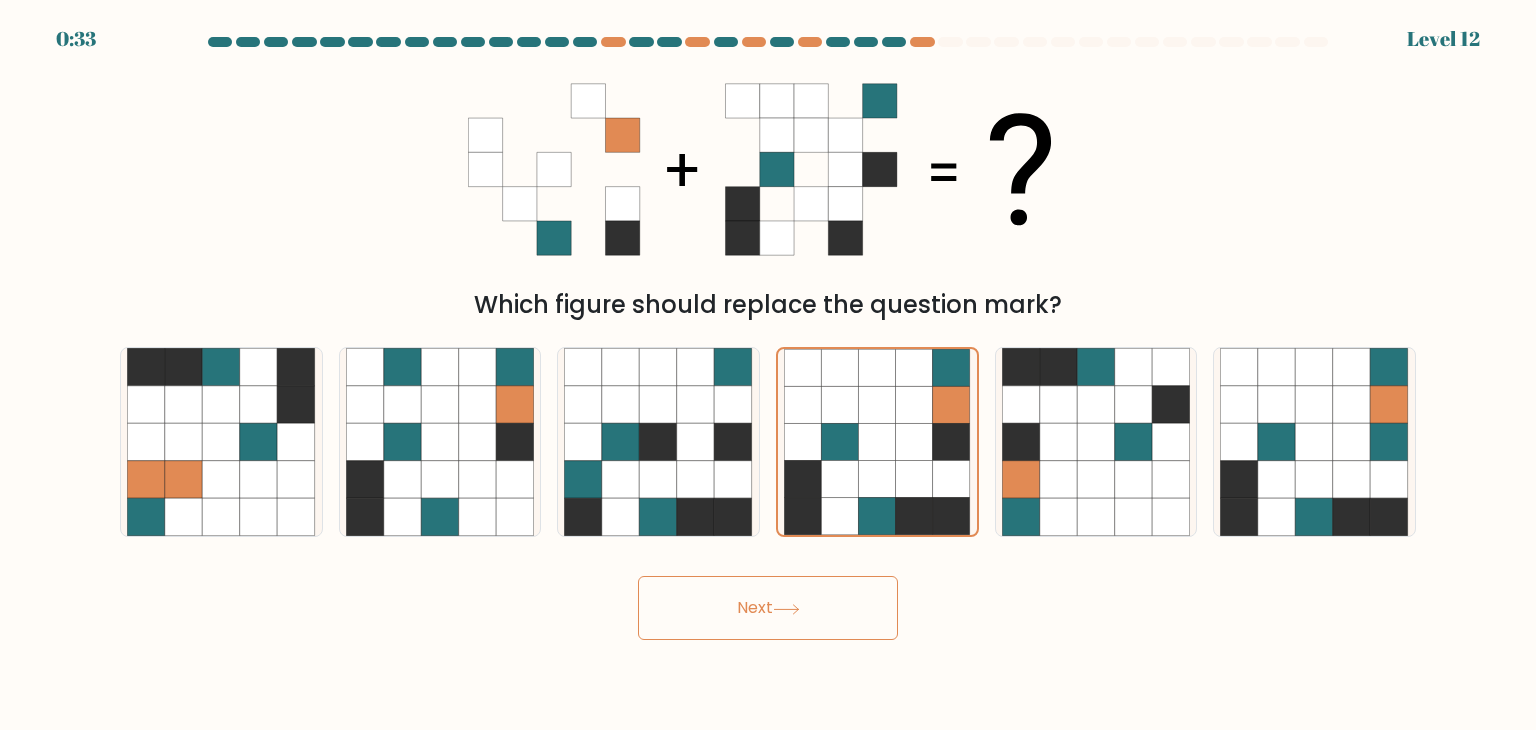 click 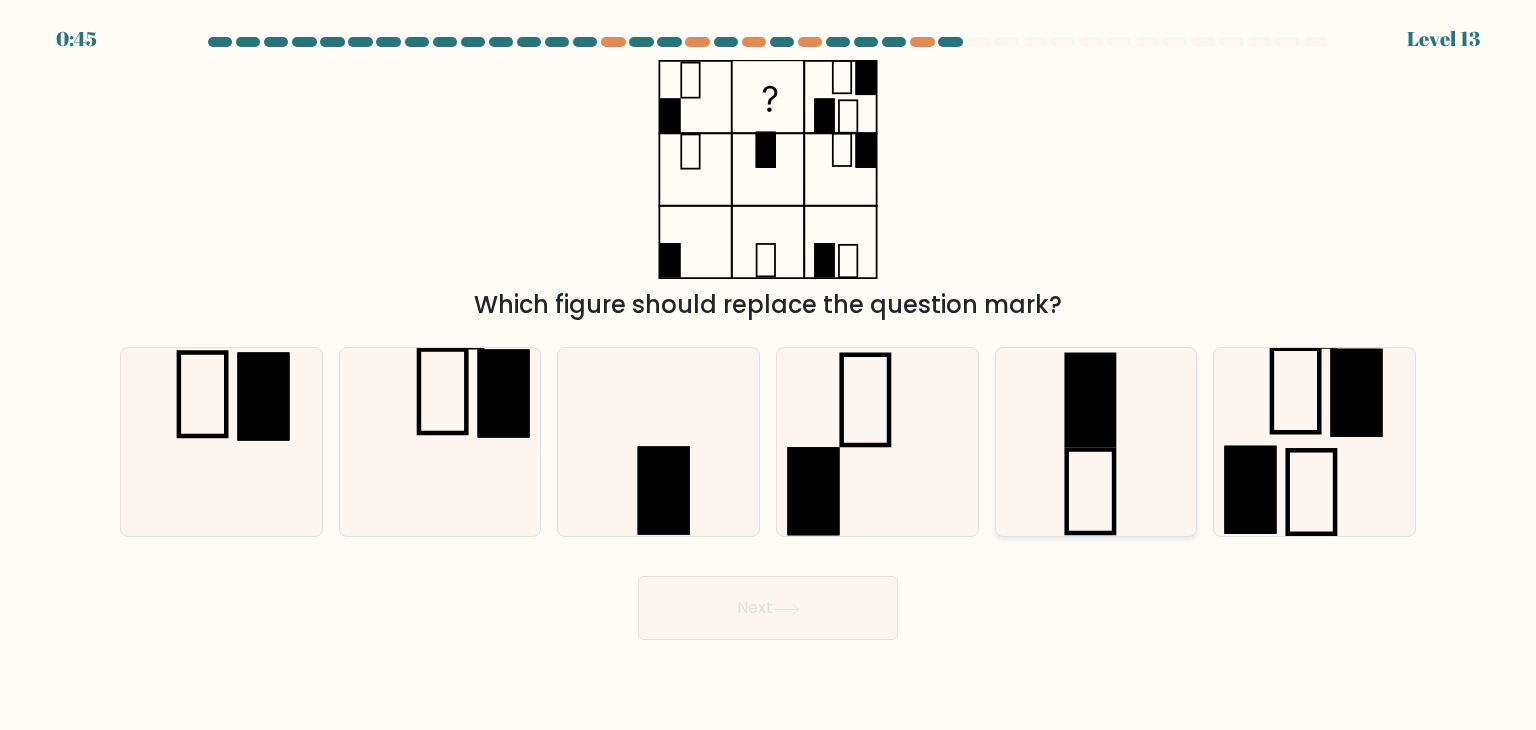 click 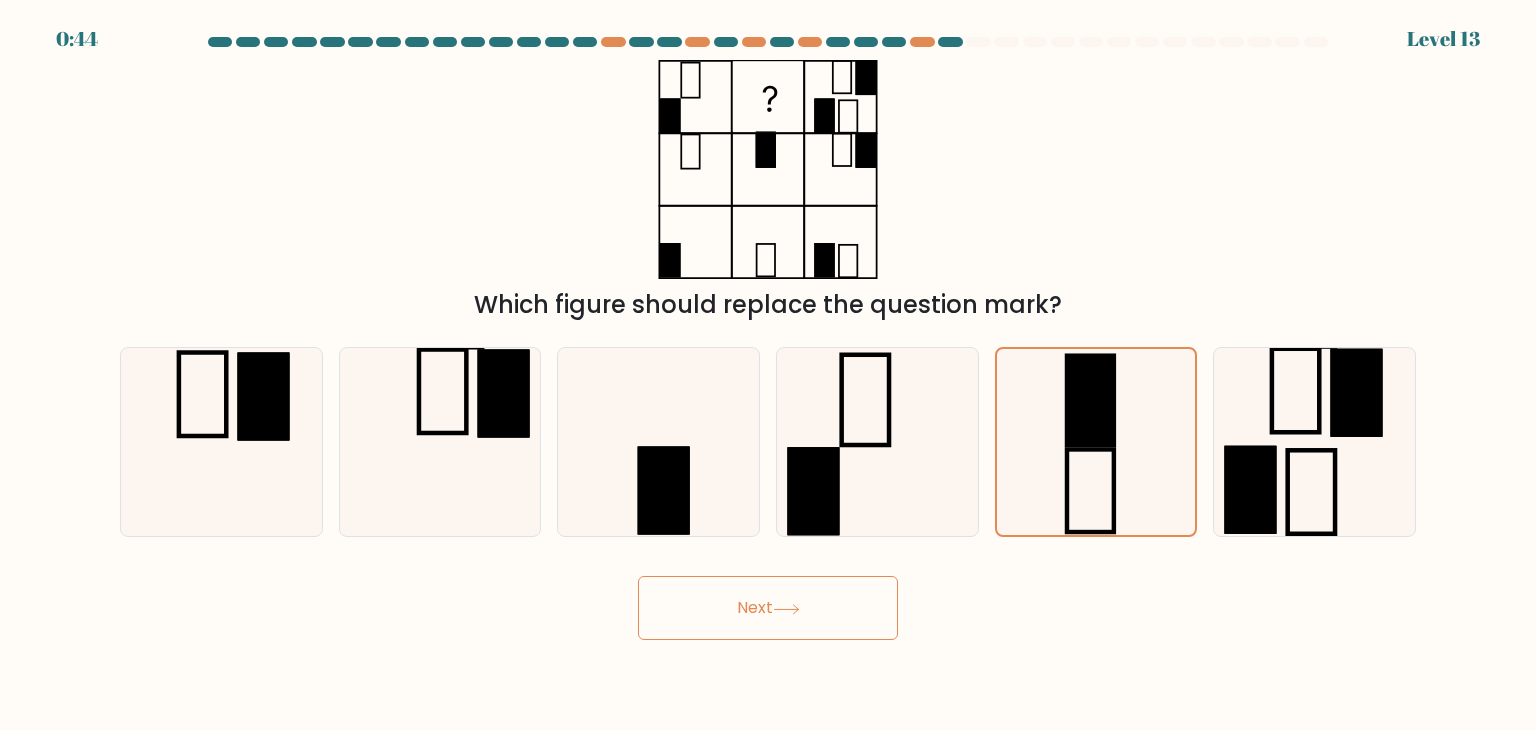 click on "Next" at bounding box center [768, 608] 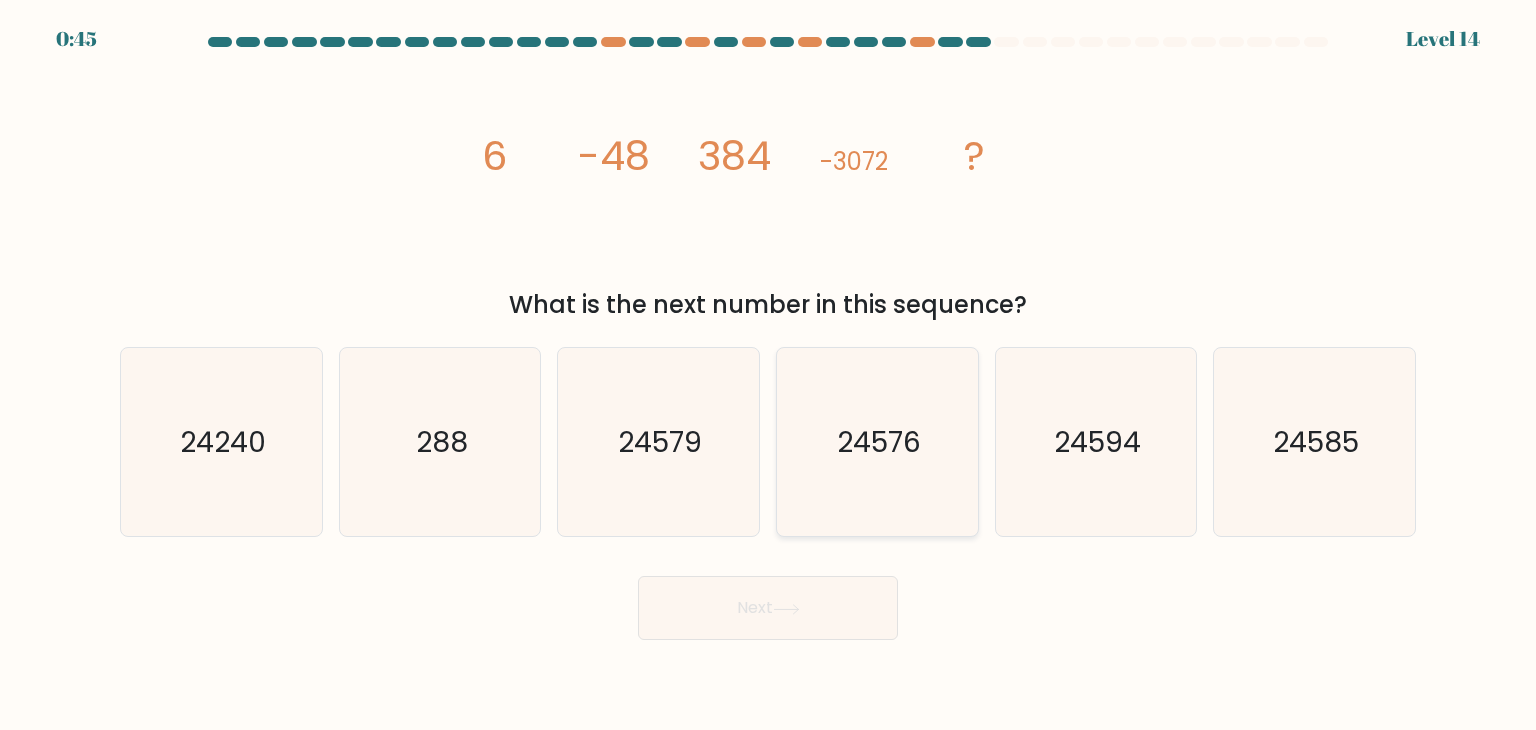 click on "24576" 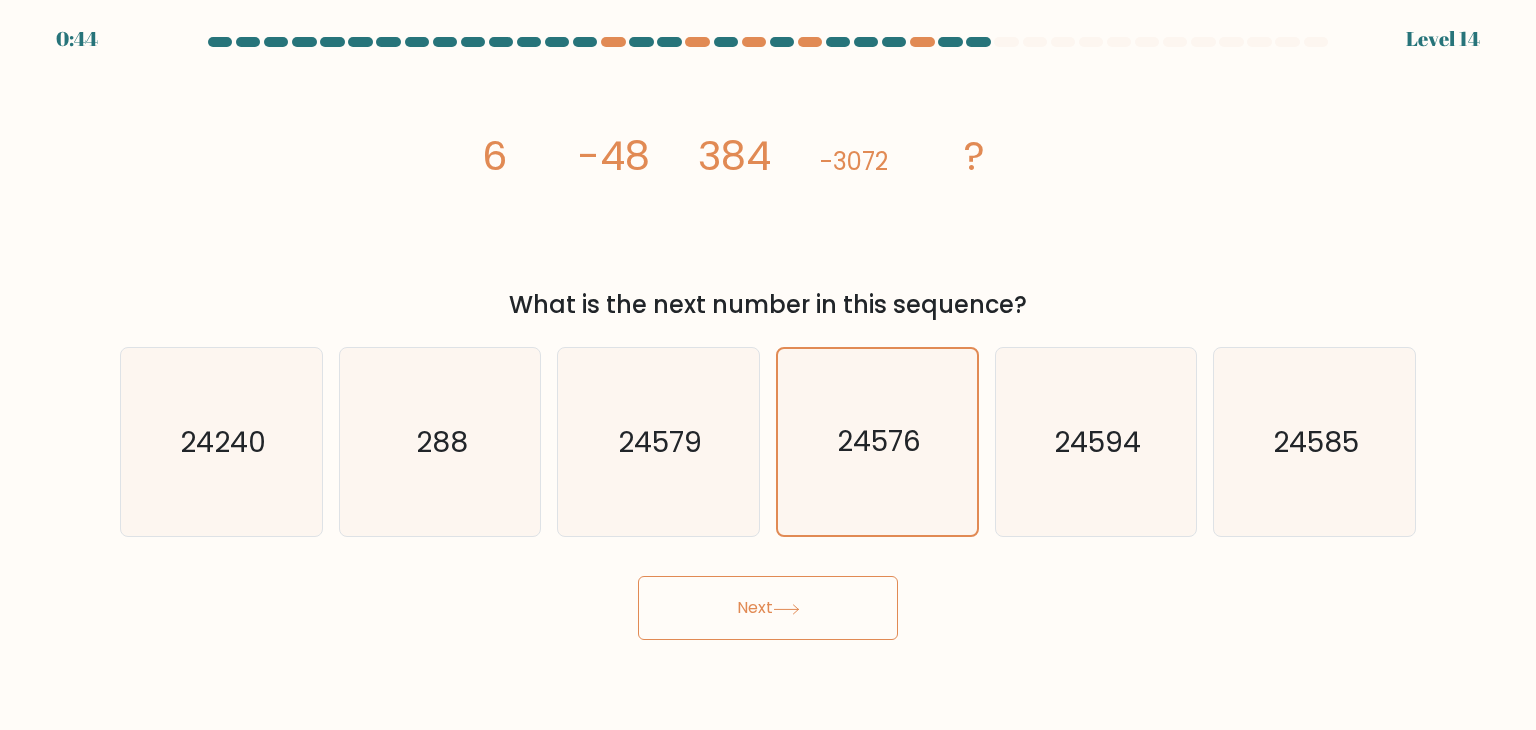 click on "Next" at bounding box center [768, 608] 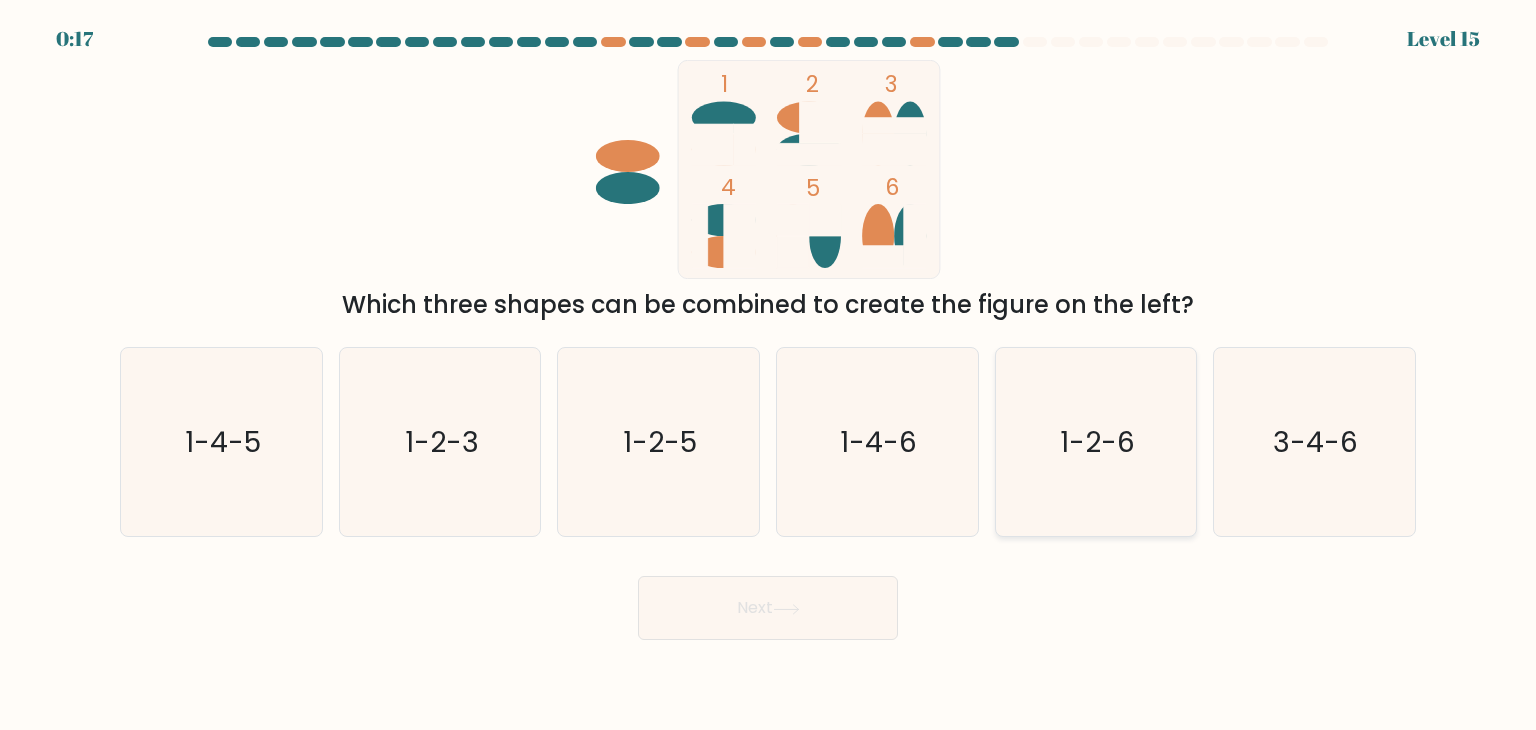 click on "1-2-6" 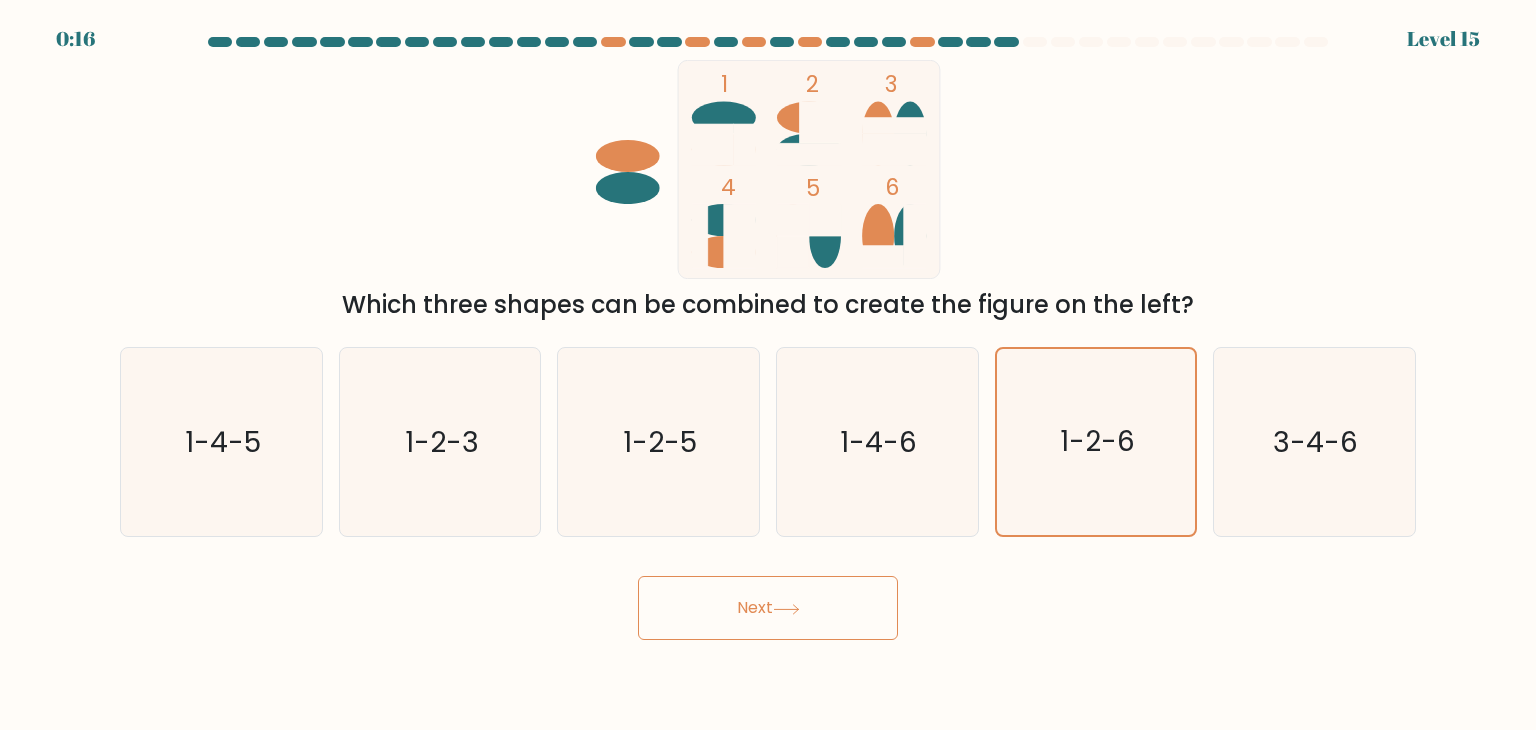 click 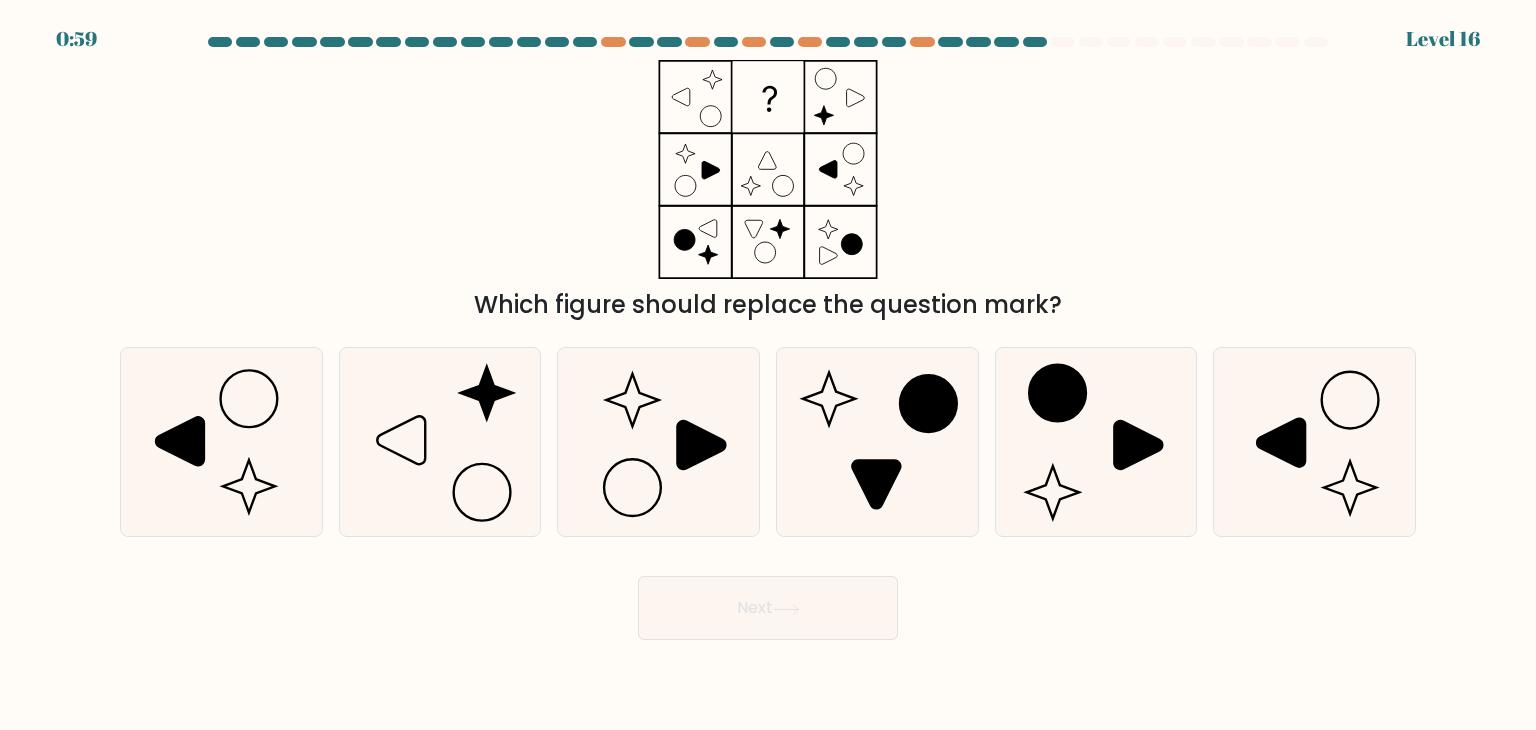 click on "Which figure should replace the question mark?" at bounding box center [768, 191] 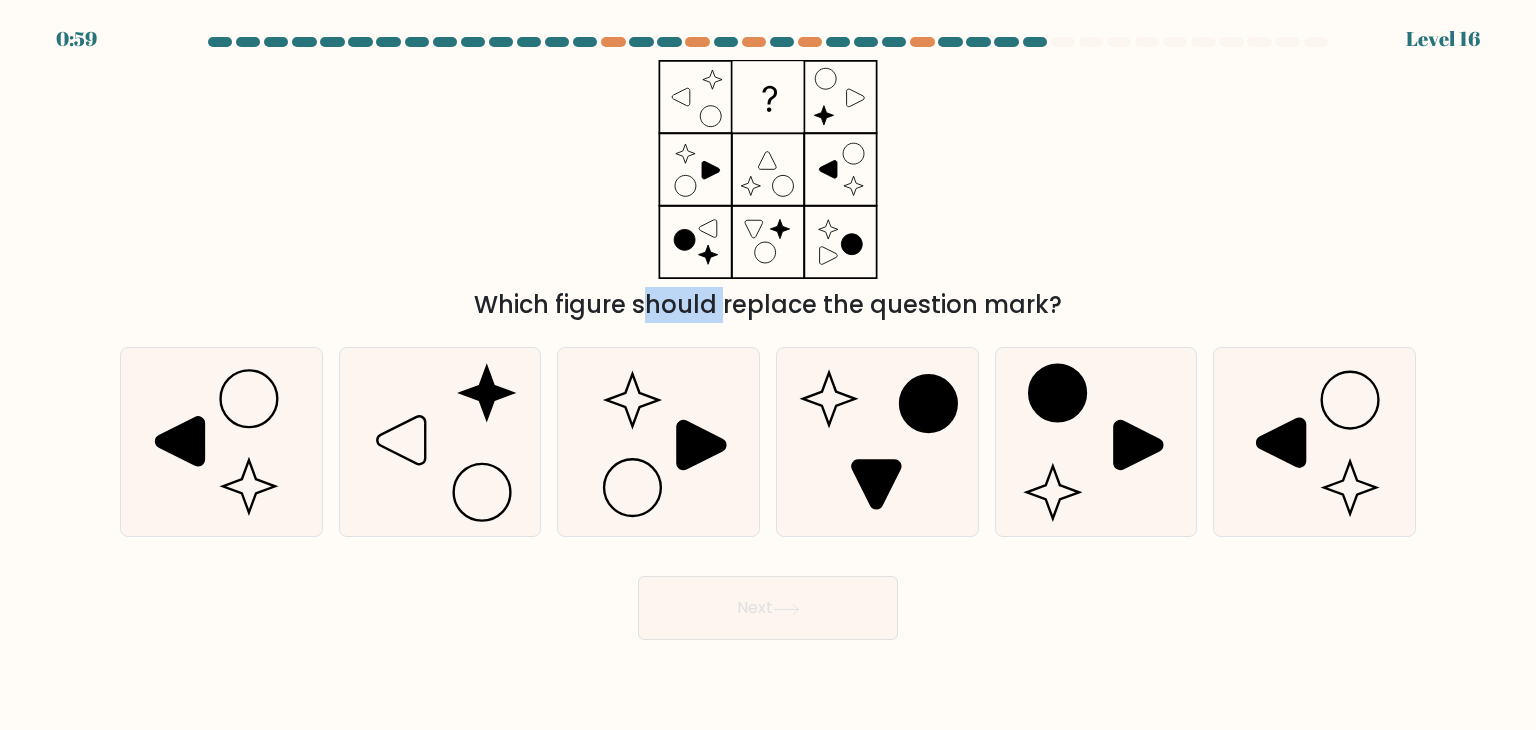 click on "Which figure should replace the question mark?" at bounding box center [768, 191] 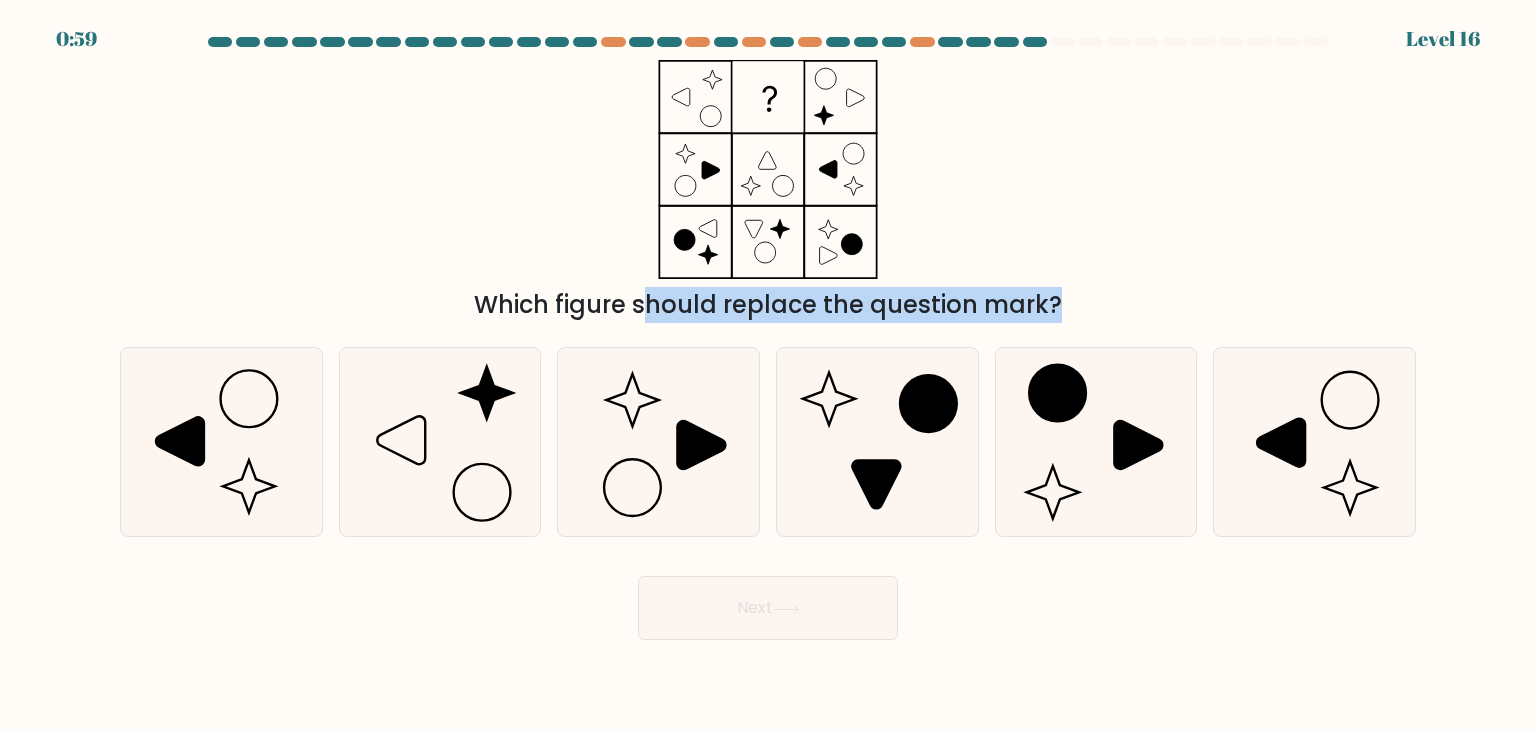 click on "Which figure should replace the question mark?" at bounding box center [768, 191] 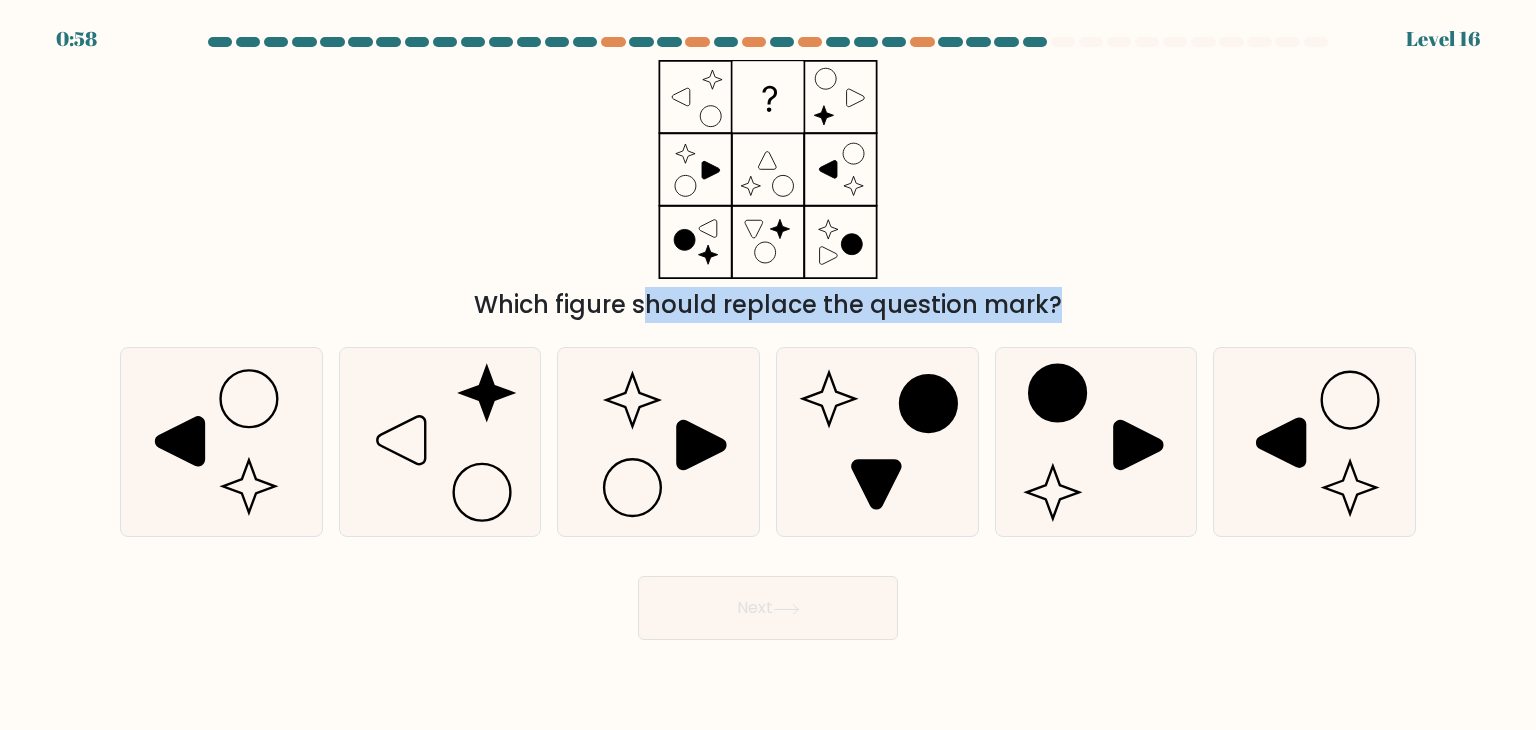 click on "Which figure should replace the question mark?" at bounding box center (768, 191) 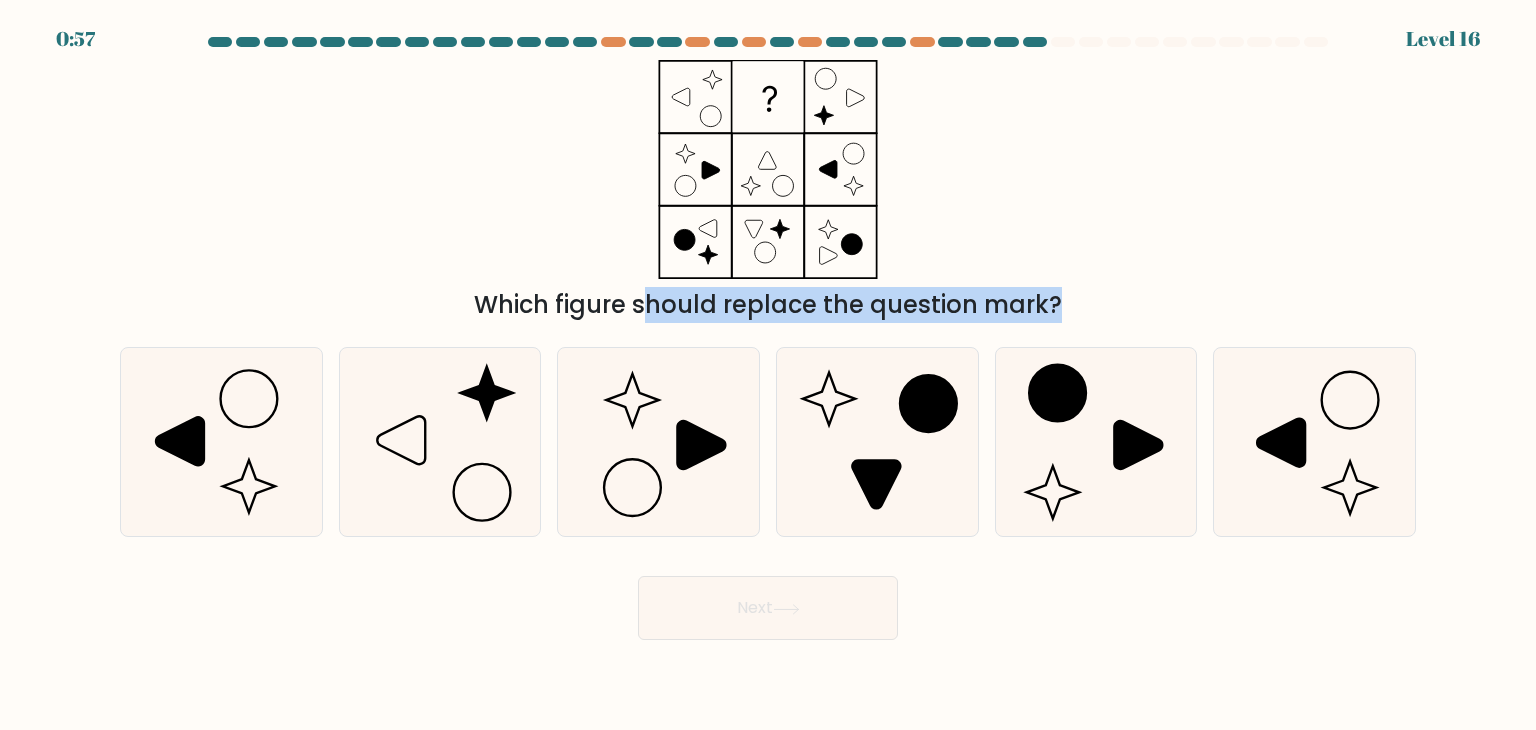 click on "Which figure should replace the question mark?" at bounding box center [768, 191] 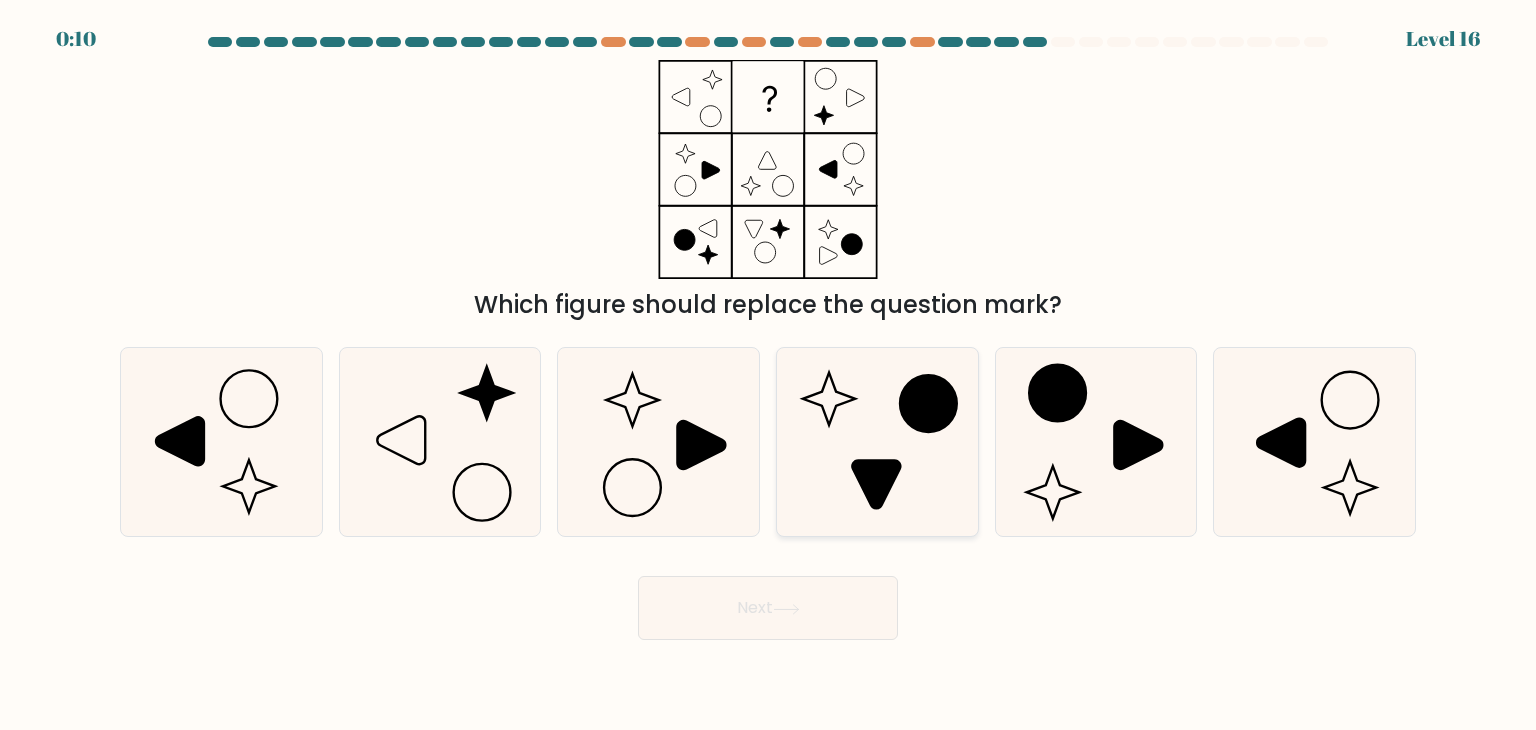 click 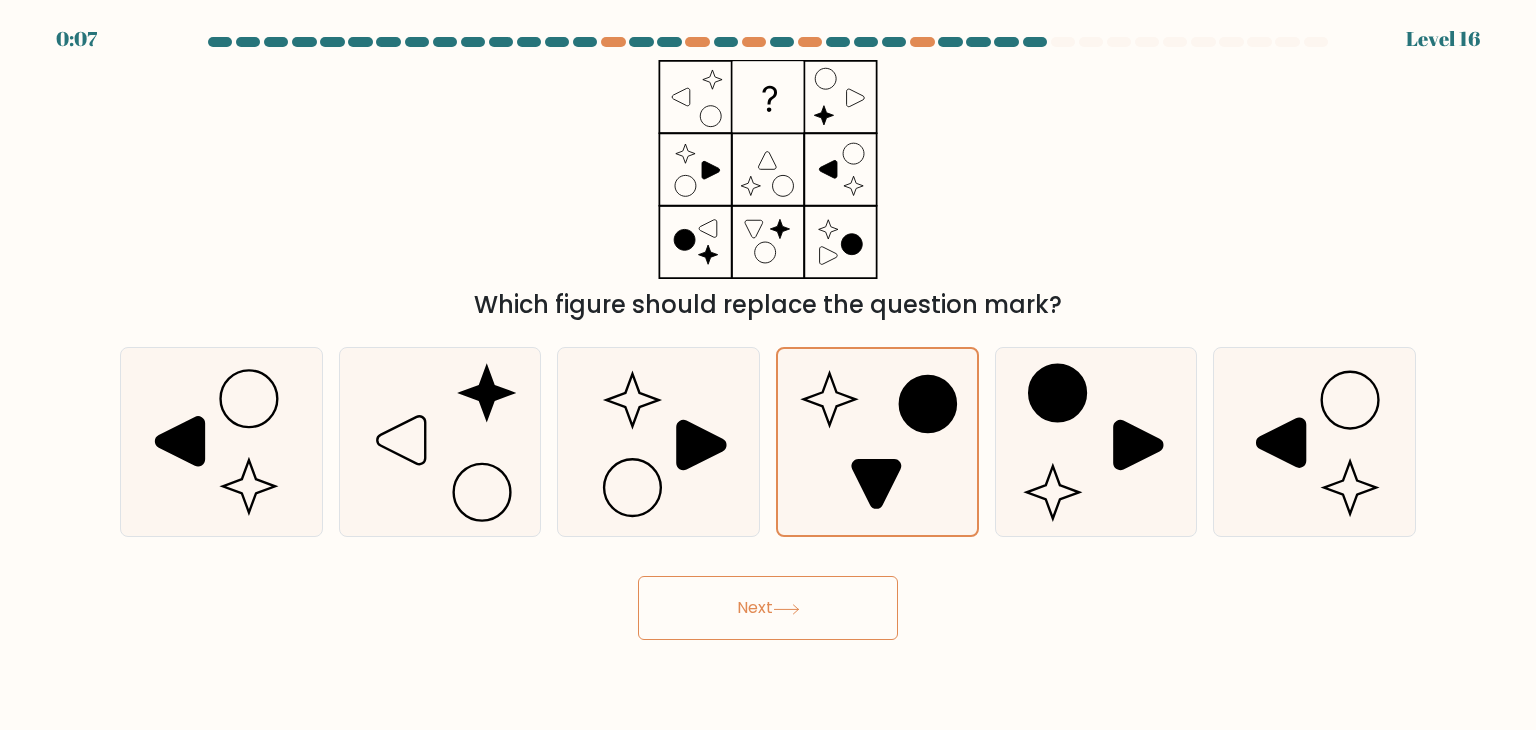 click on "Next" at bounding box center [768, 608] 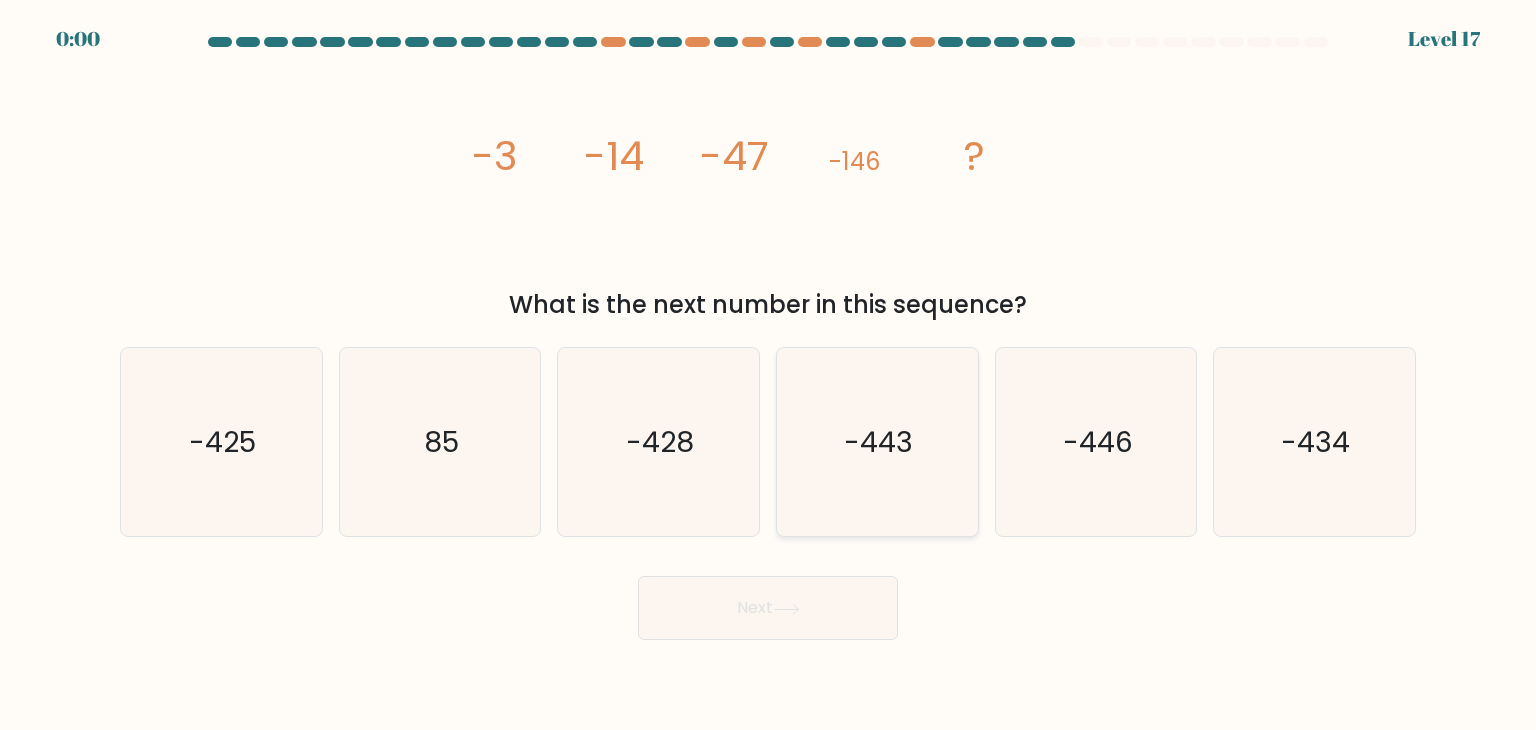 click on "-443" 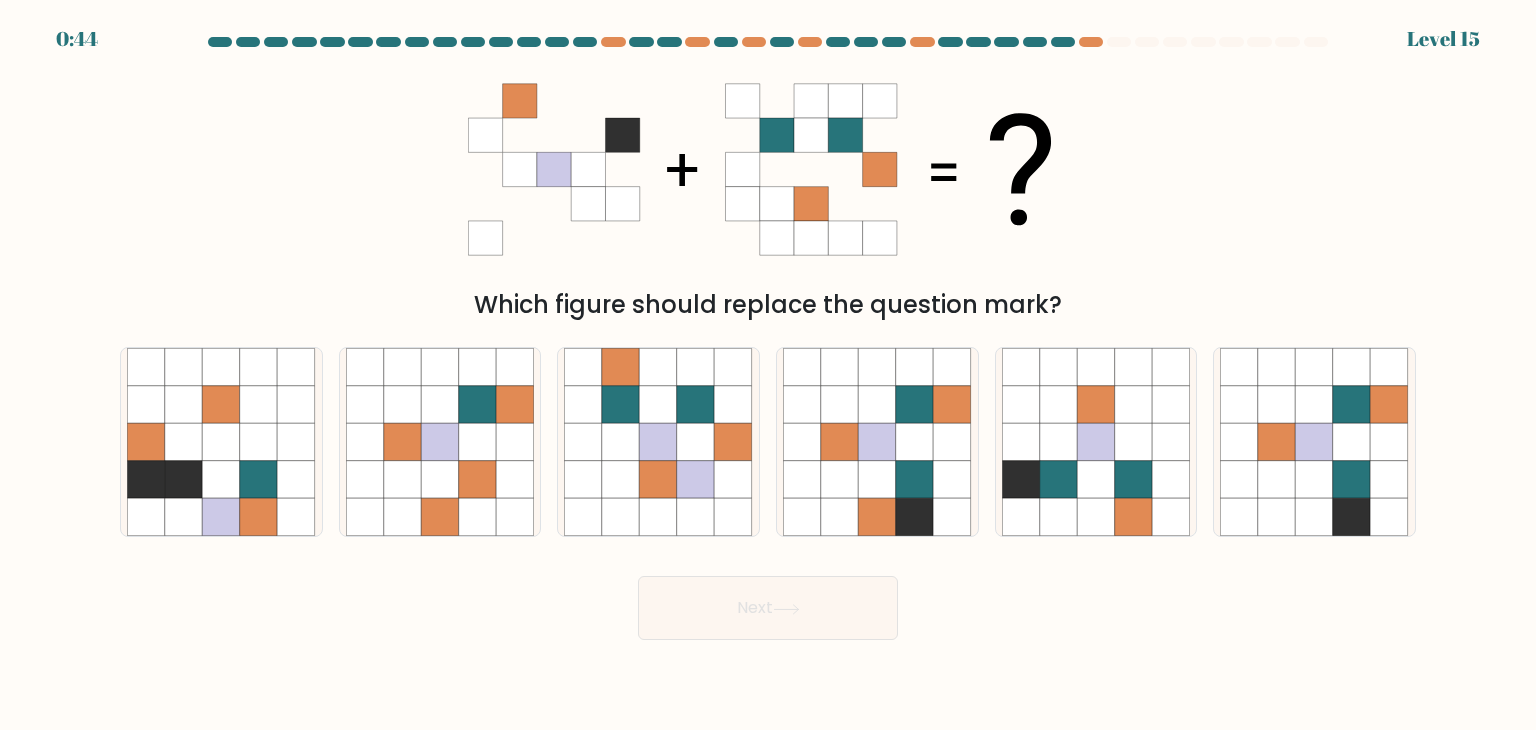 scroll, scrollTop: 0, scrollLeft: 0, axis: both 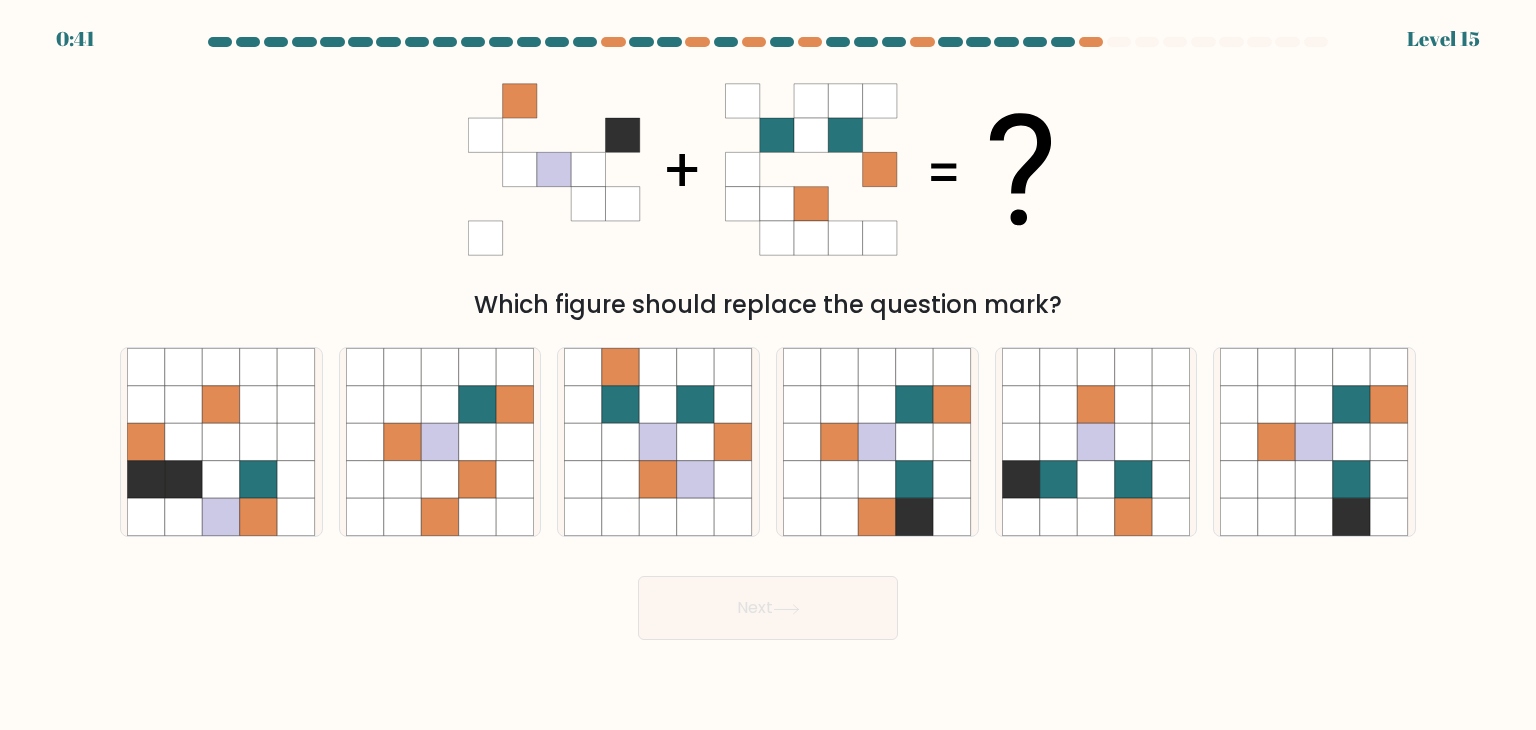 click on "Which figure should replace the question mark?" at bounding box center (768, 191) 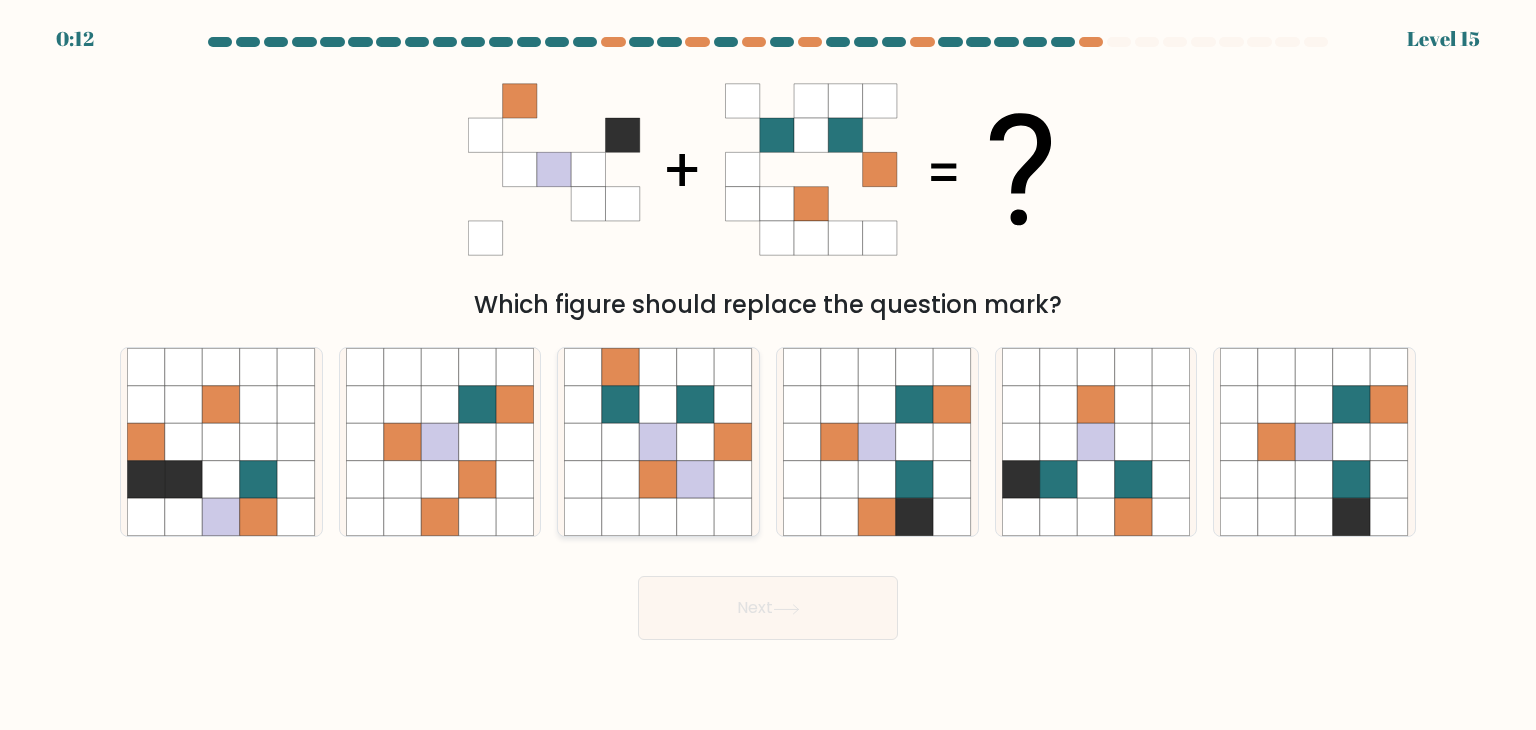 click 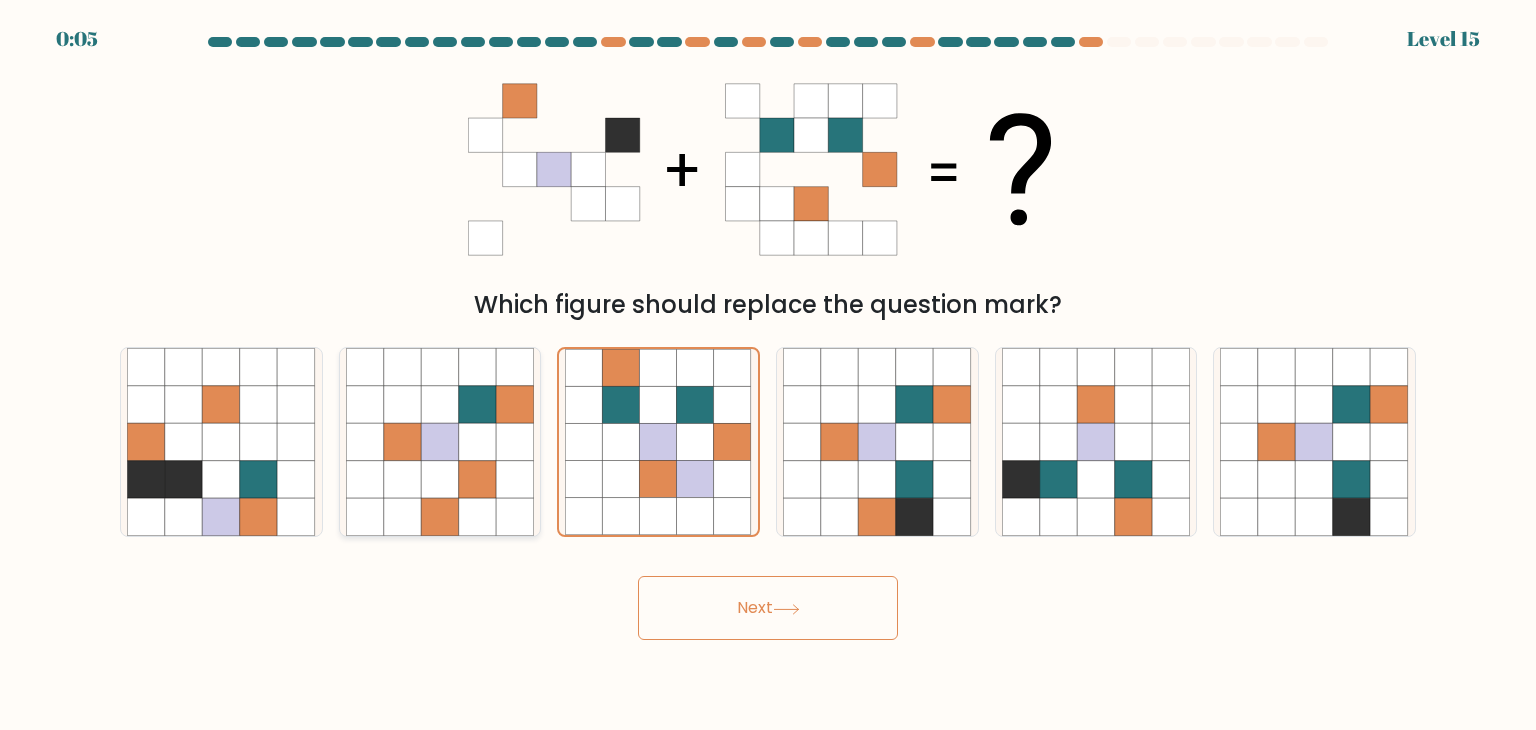 click 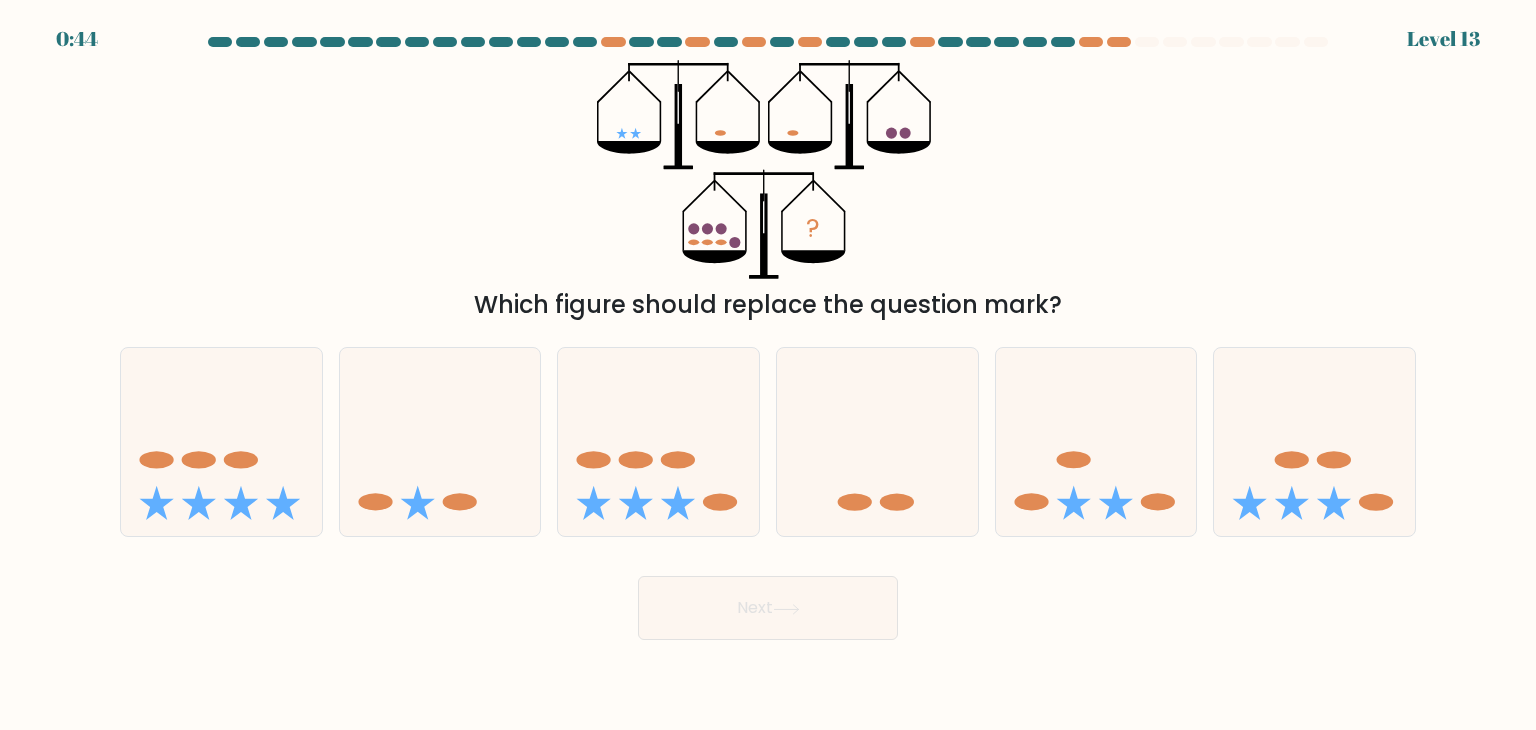 scroll, scrollTop: 0, scrollLeft: 0, axis: both 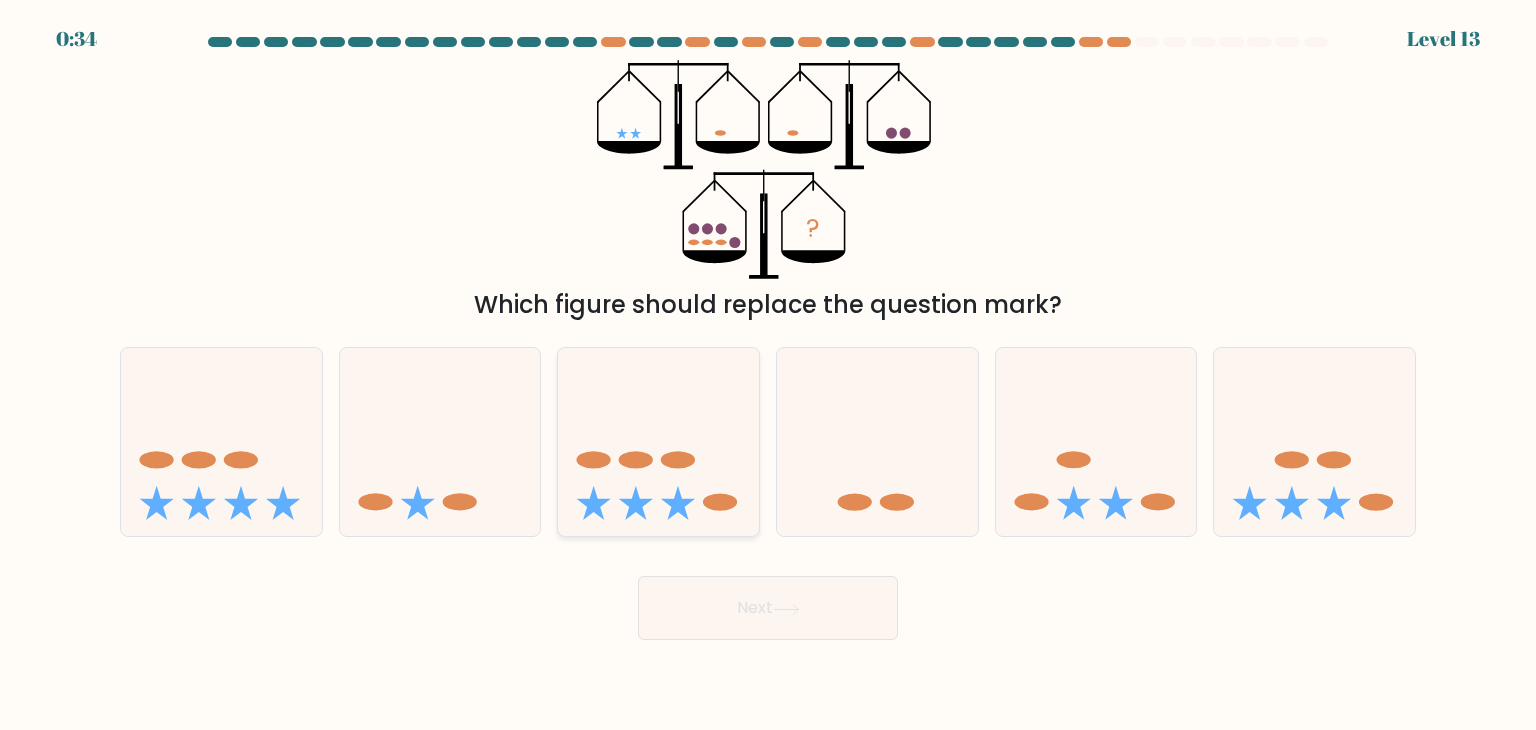 click at bounding box center (658, 442) 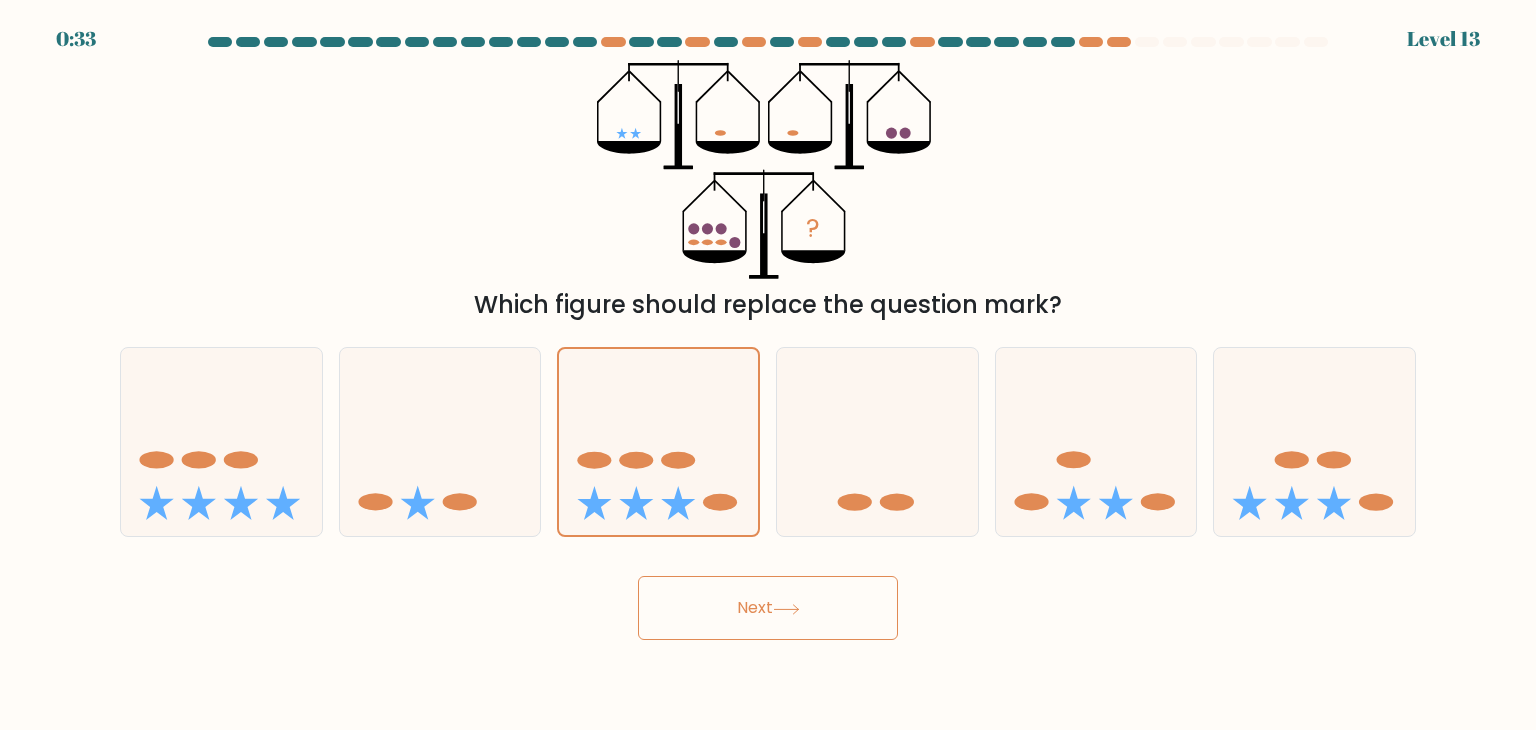 click on "Next" at bounding box center (768, 608) 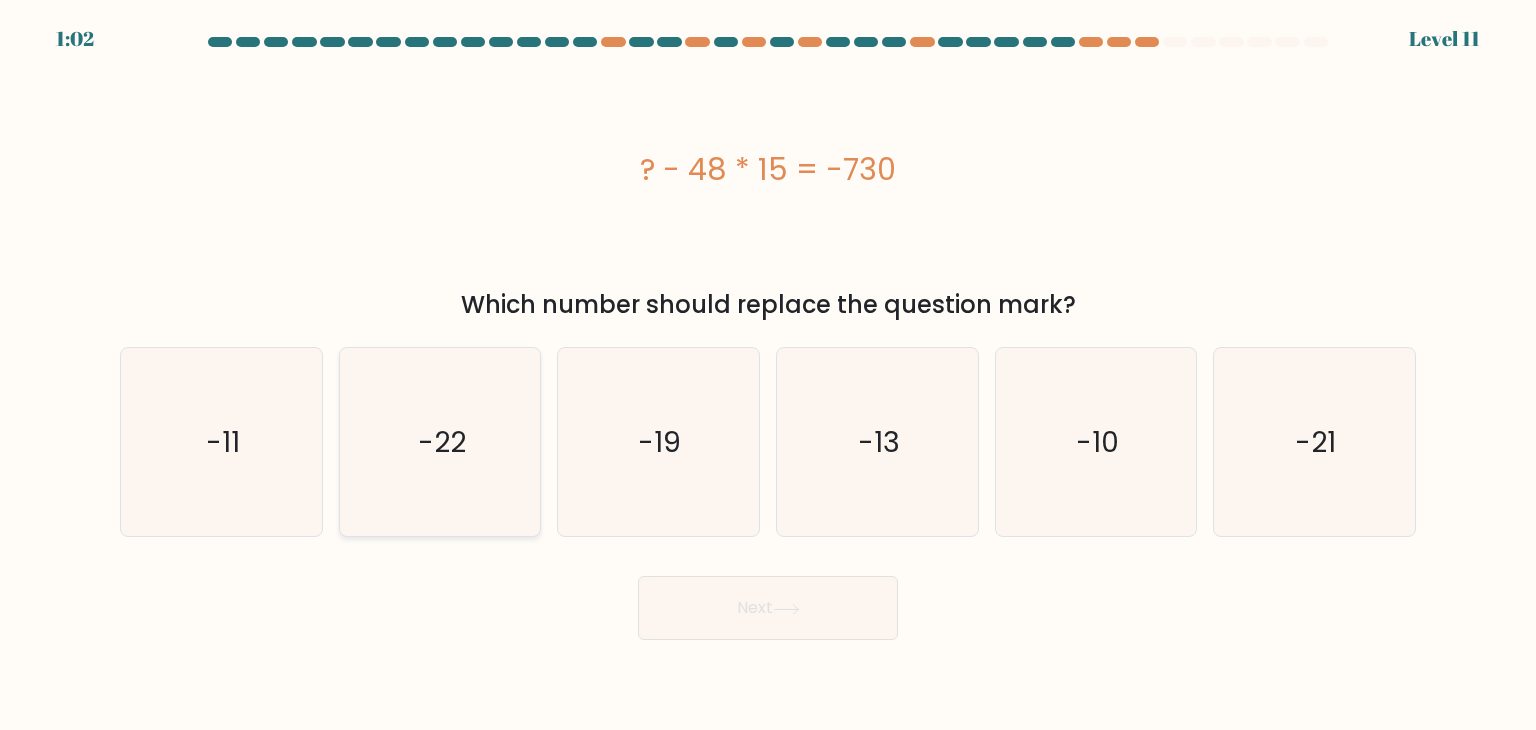 click on "-22" 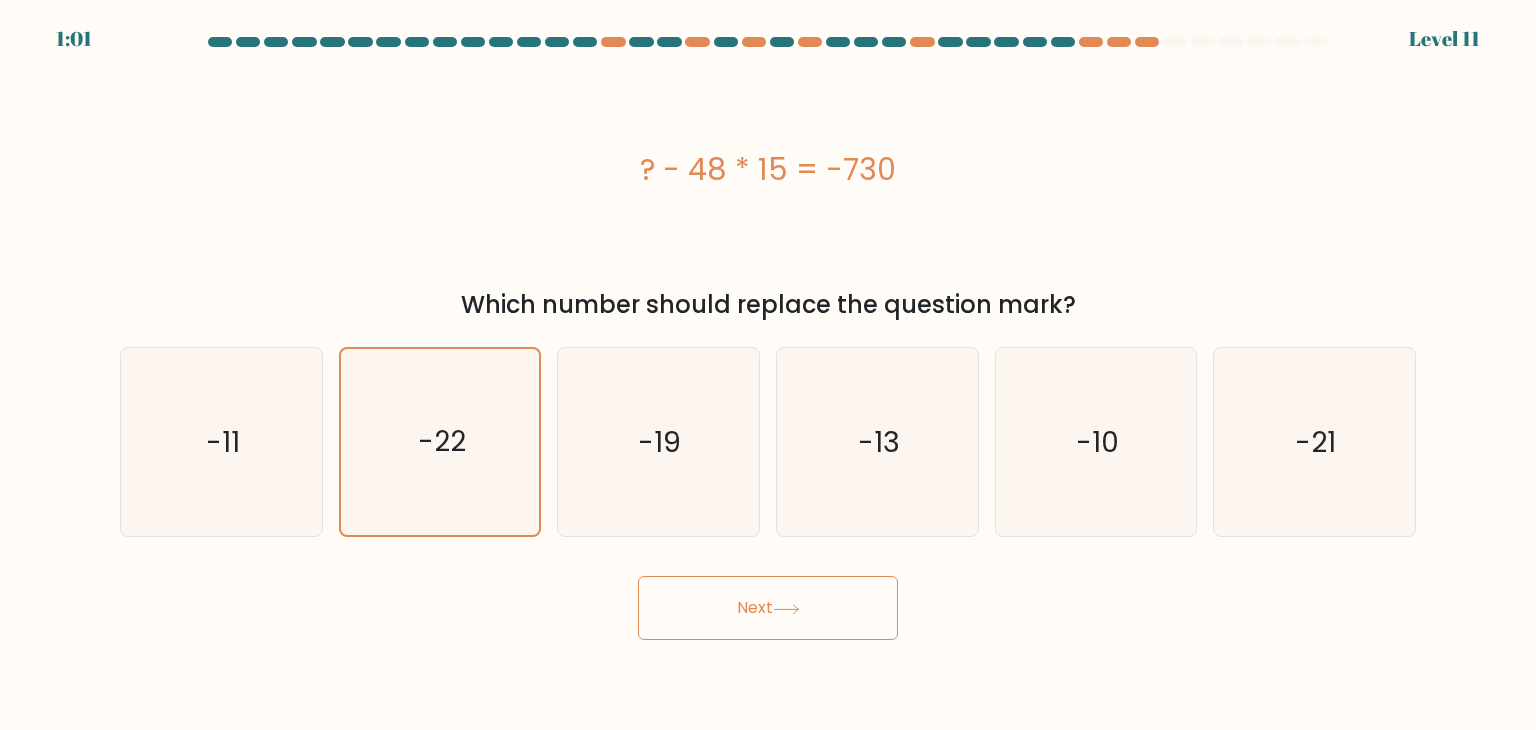 click on "Next" at bounding box center (768, 608) 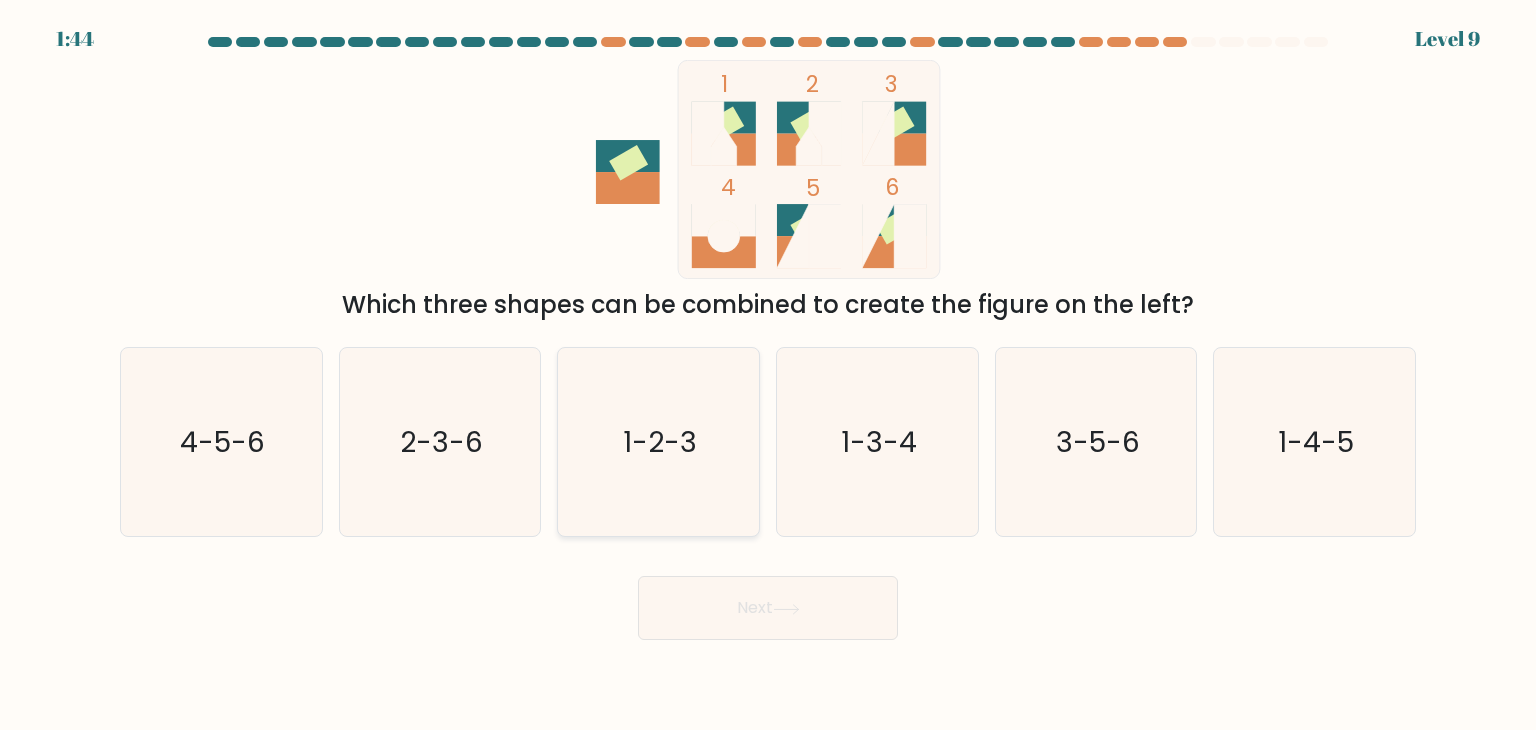 click on "1-2-3" 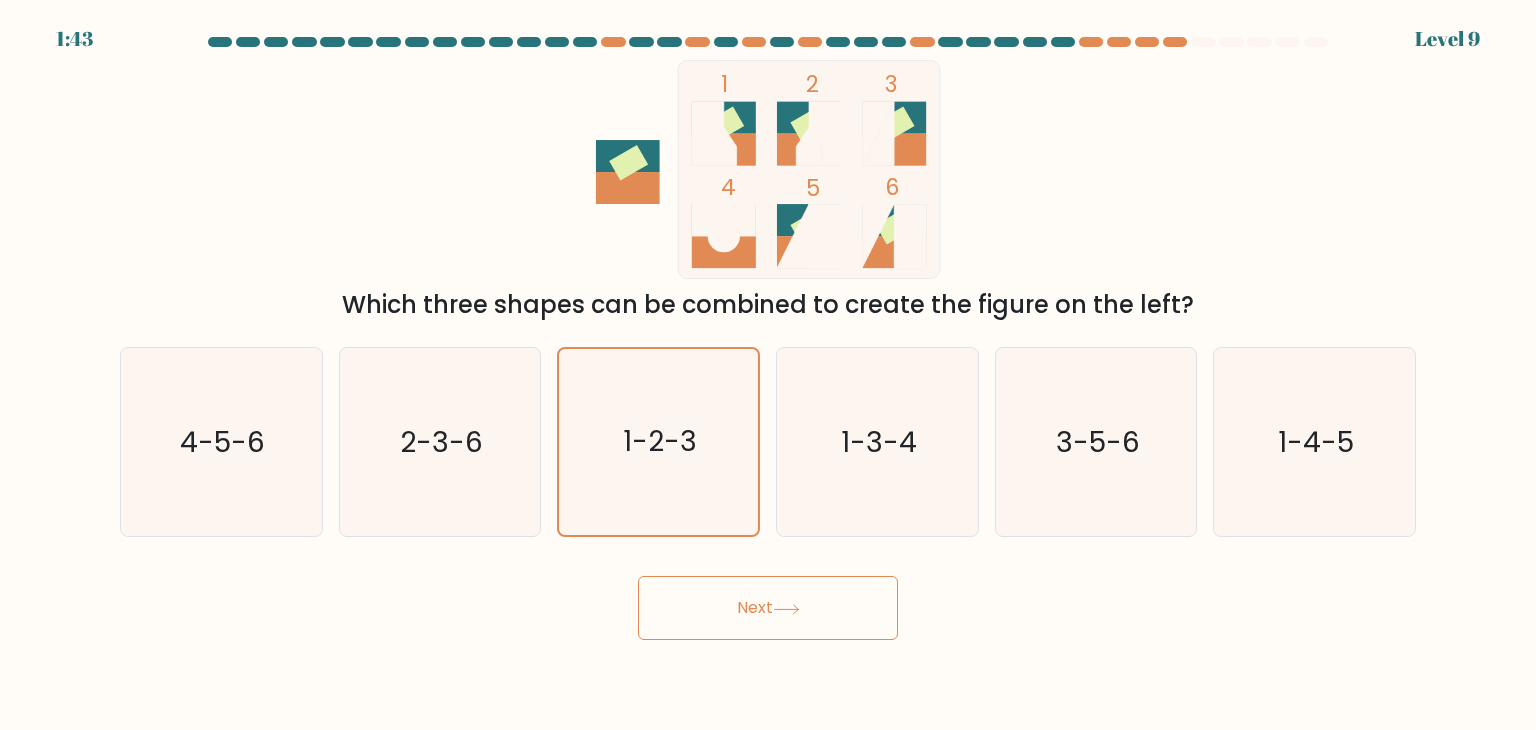 click on "Next" at bounding box center [768, 608] 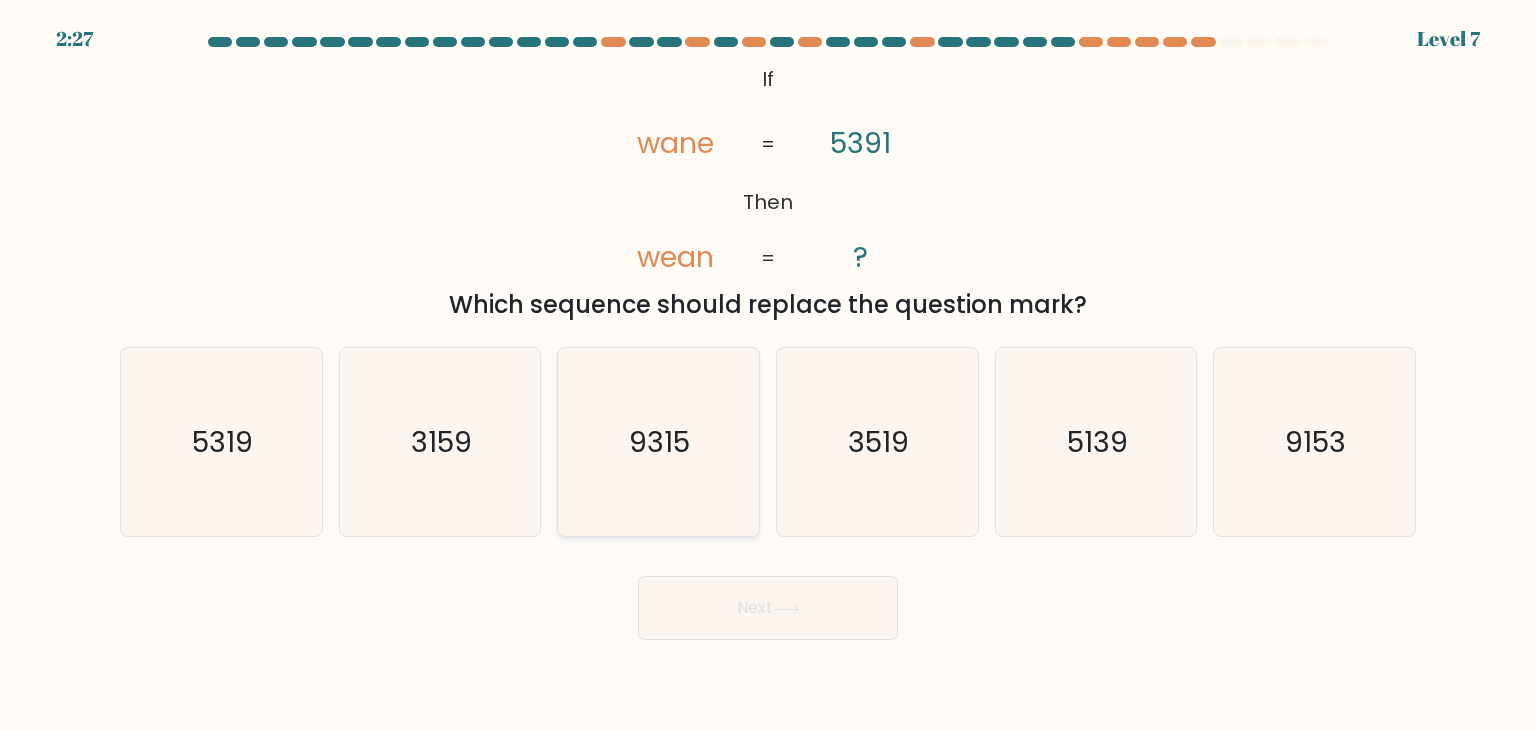 click on "9315" 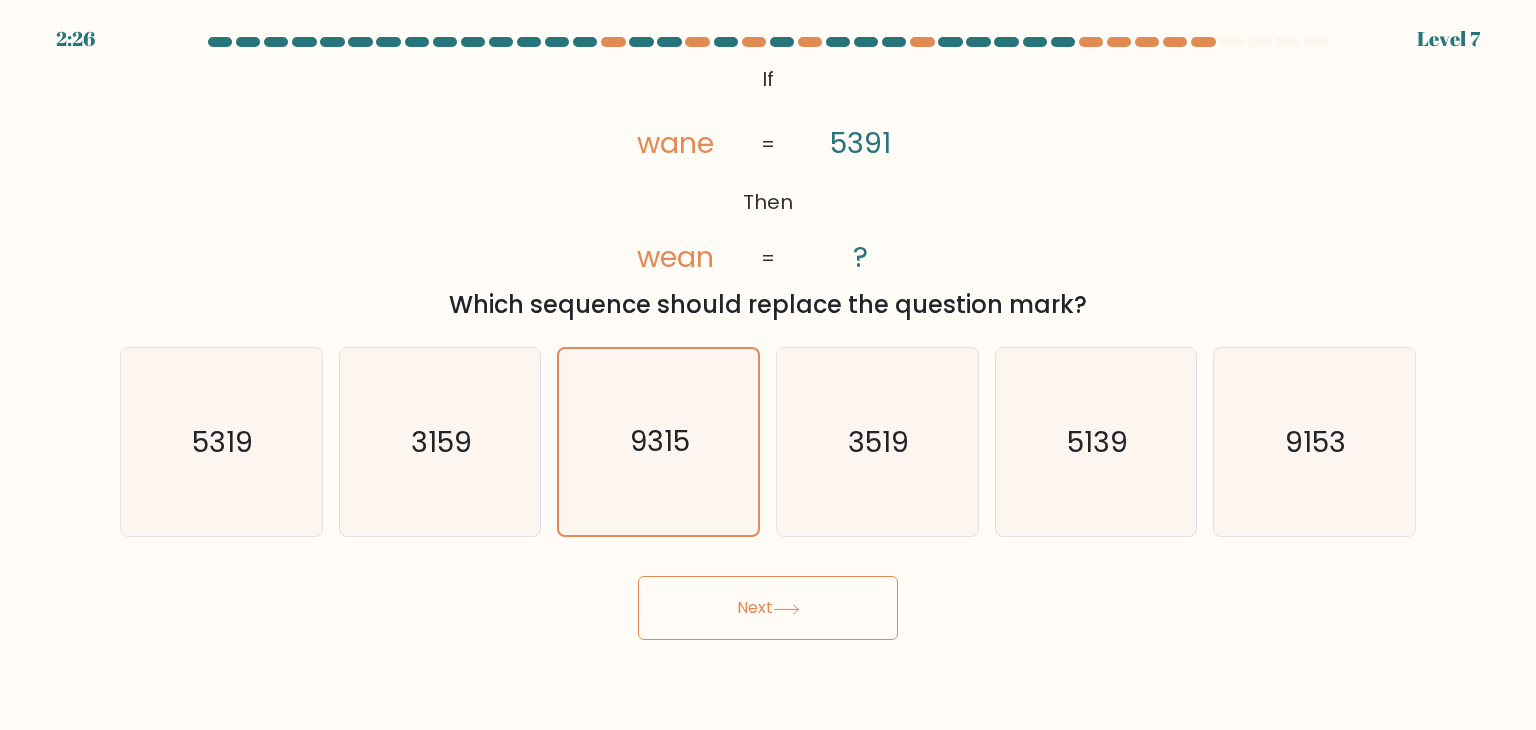 click on "2:26
Level 7
If" at bounding box center [768, 365] 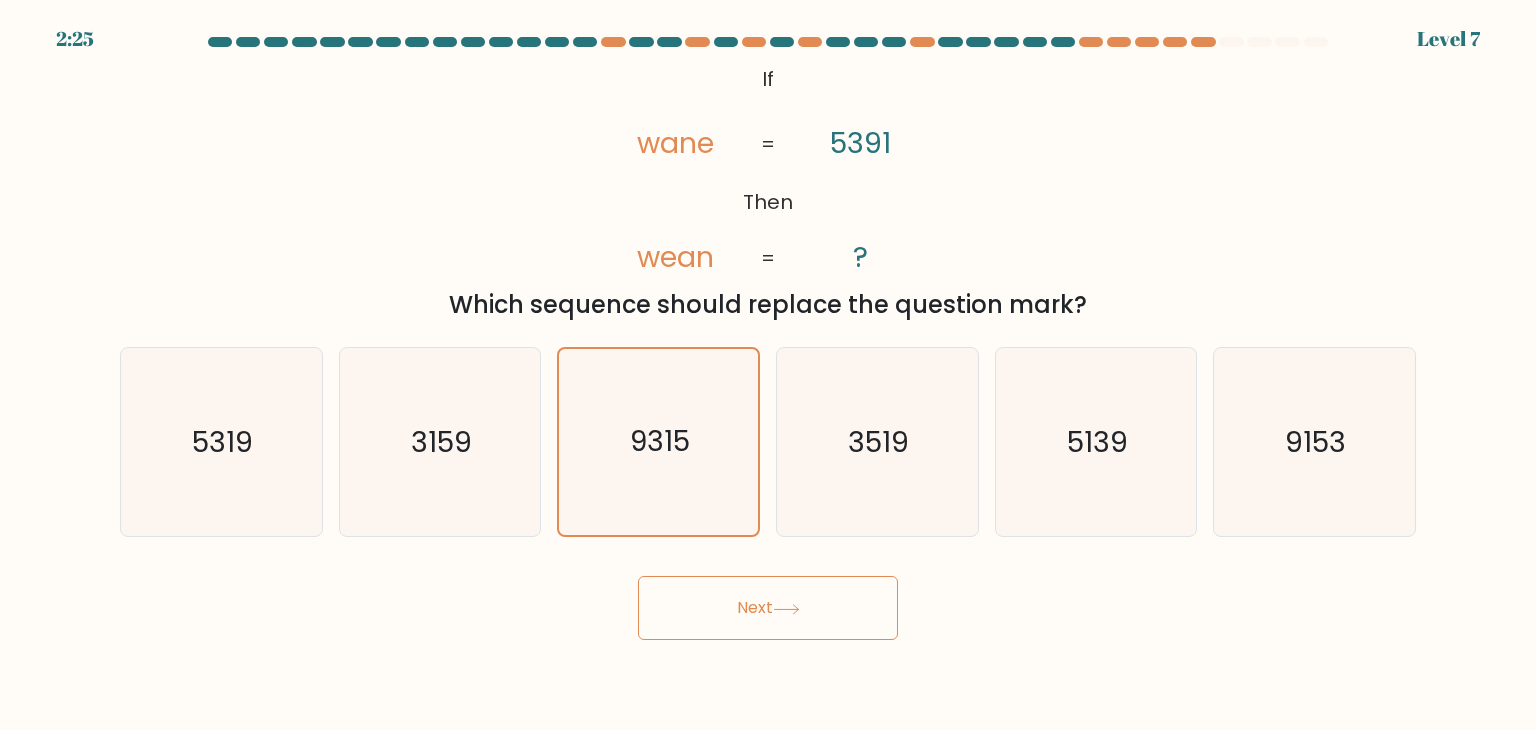 click on "Next" at bounding box center [768, 608] 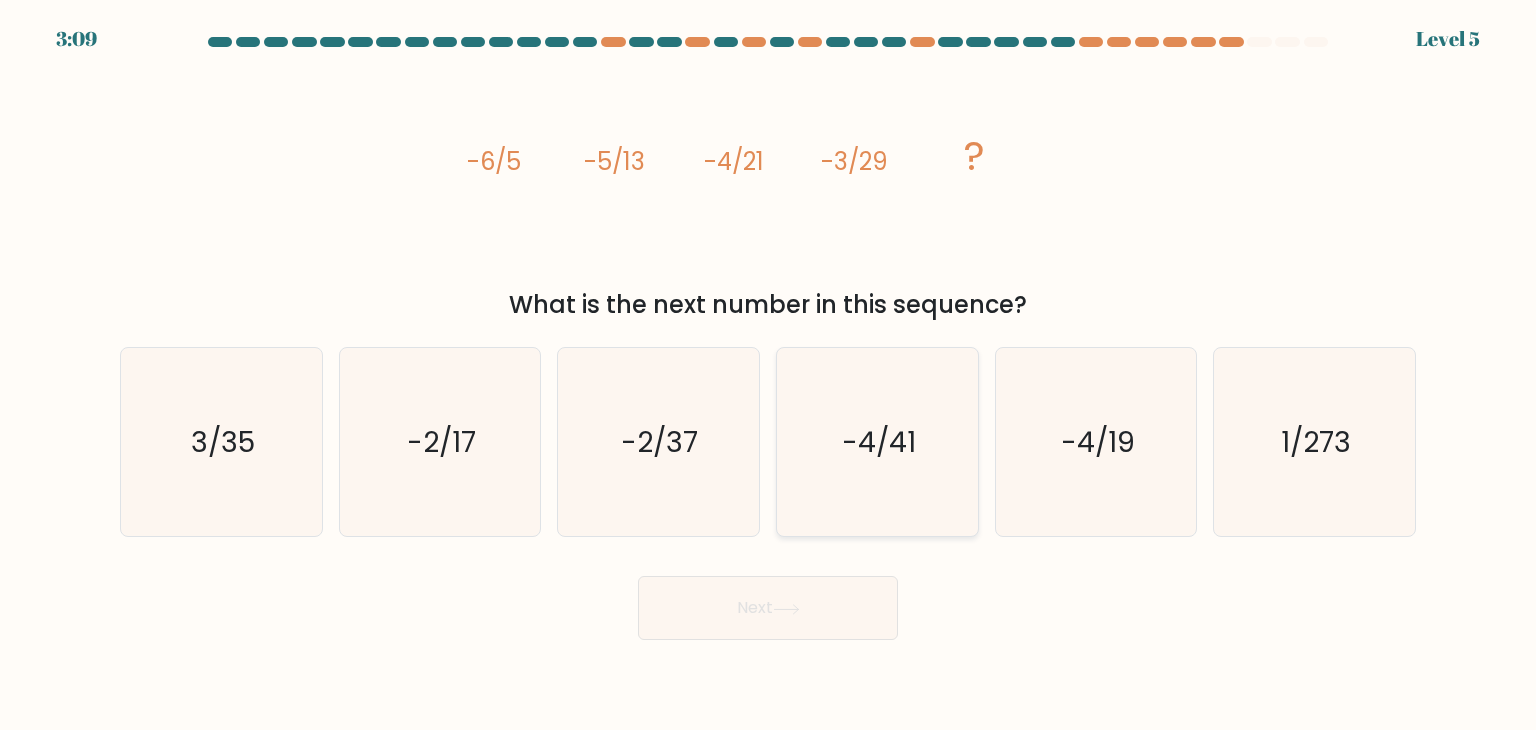 click on "-4/41" 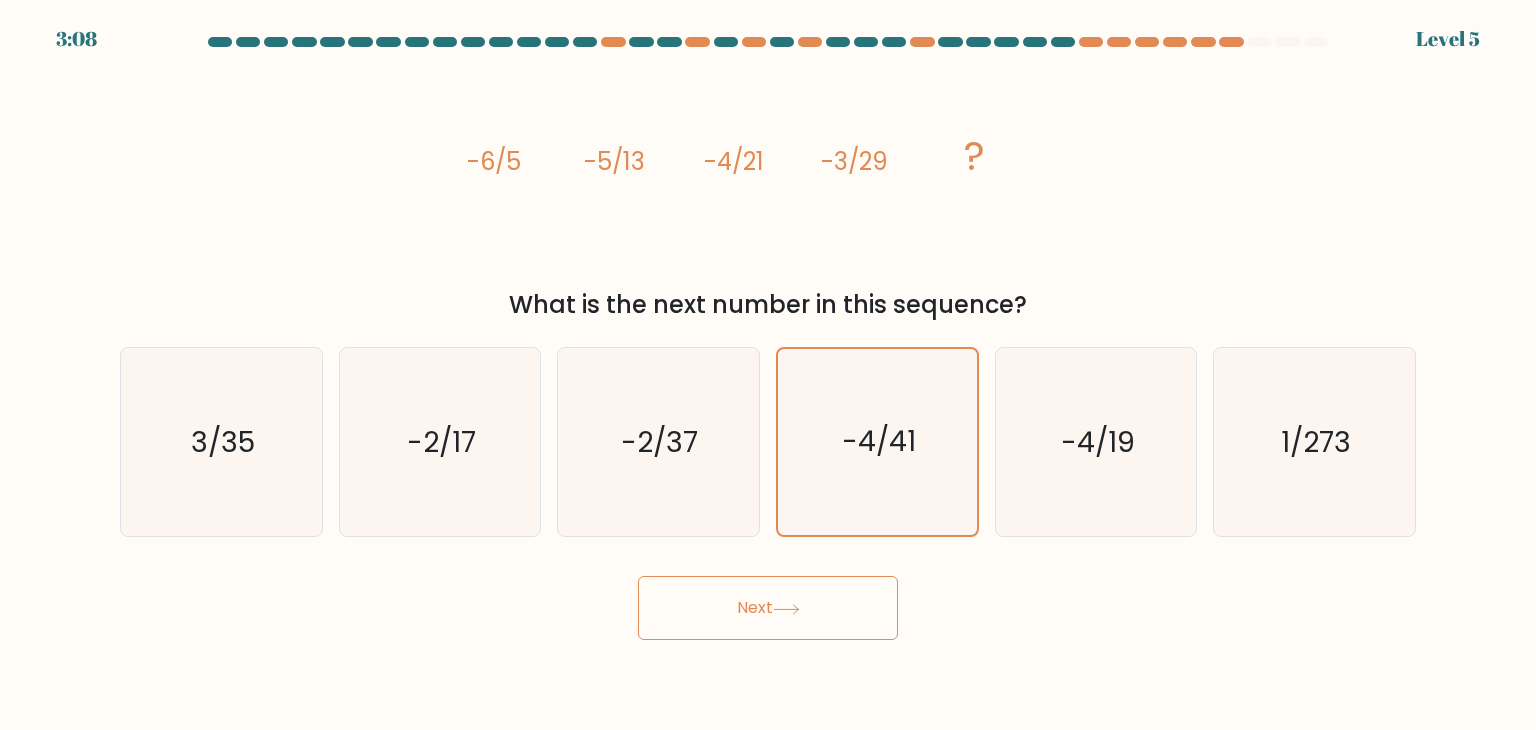 click 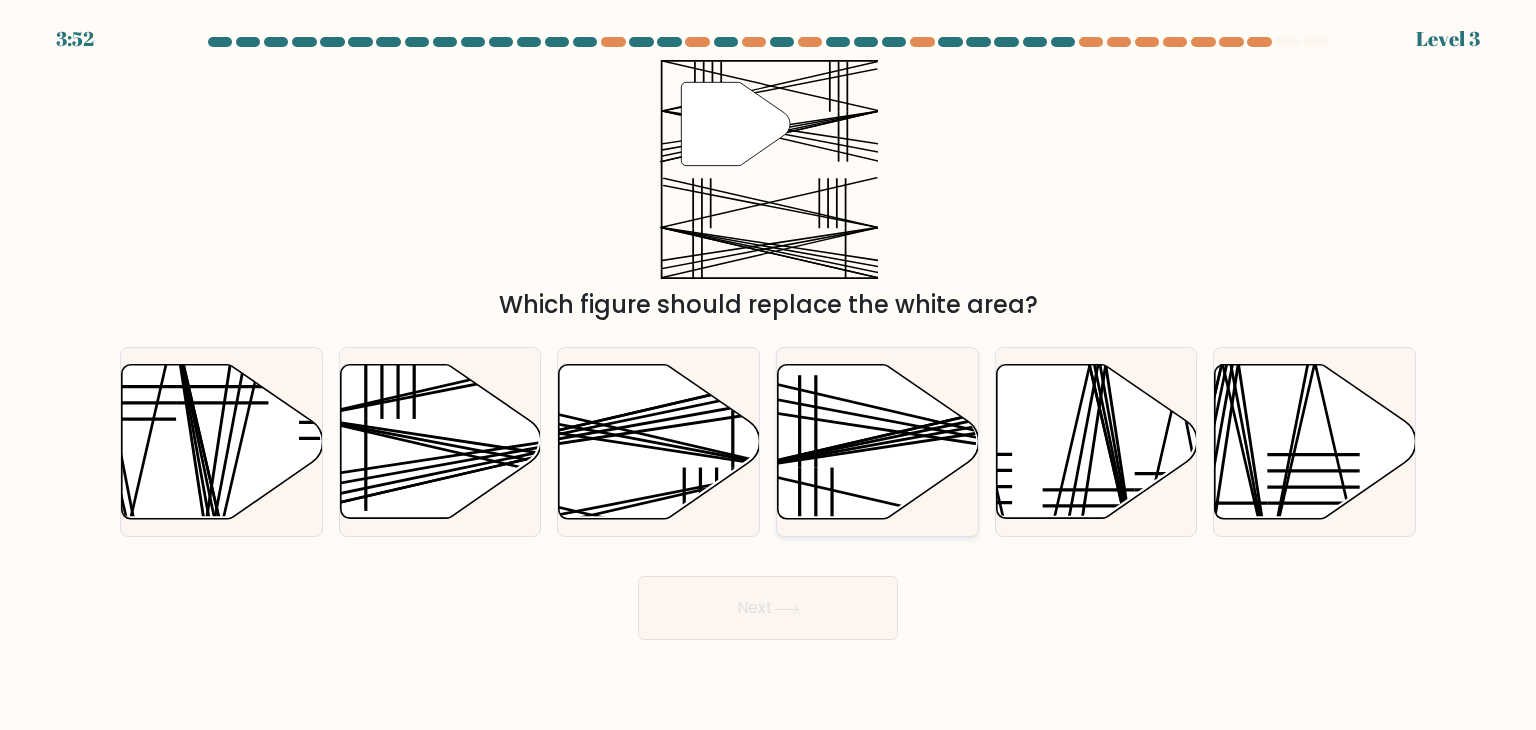 click 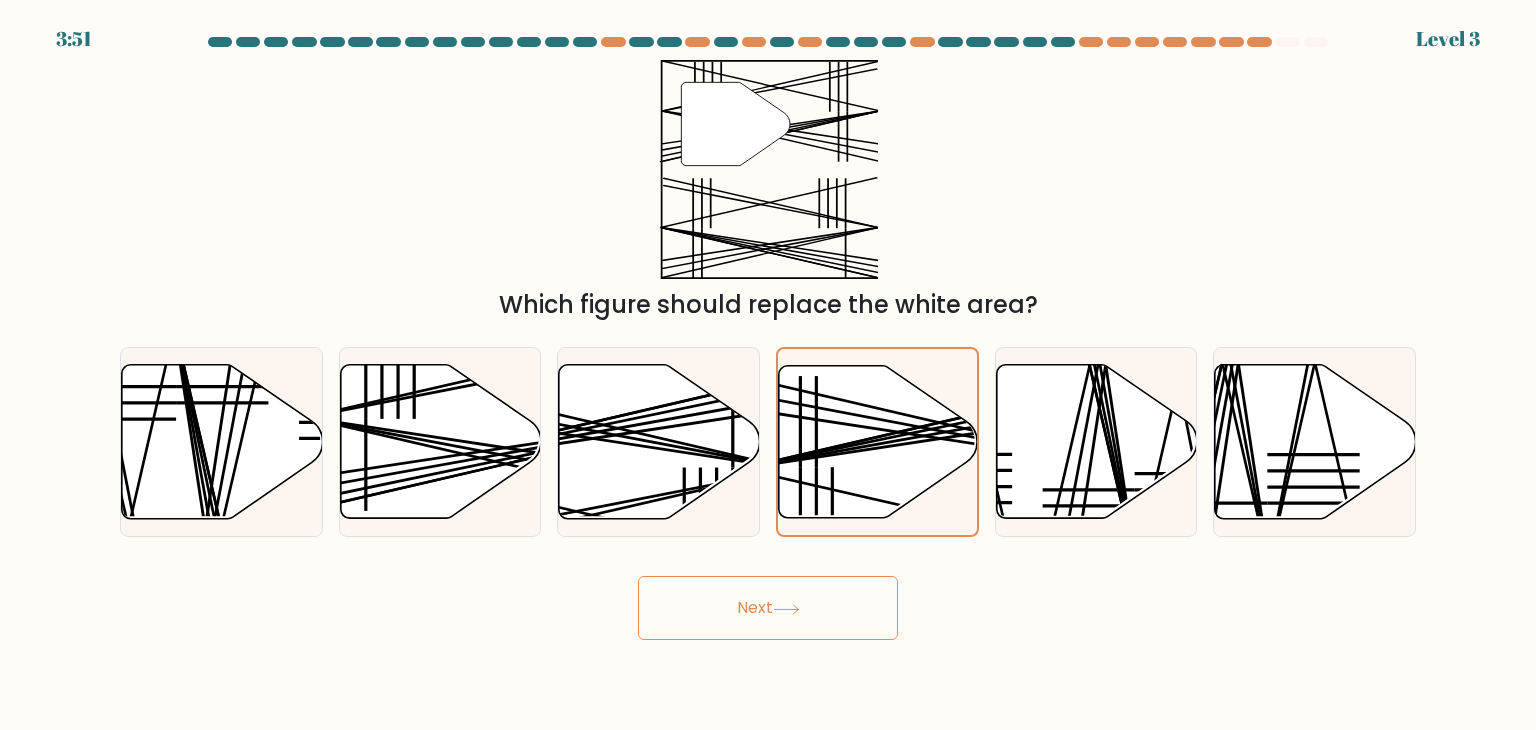 click on "Next" at bounding box center [768, 608] 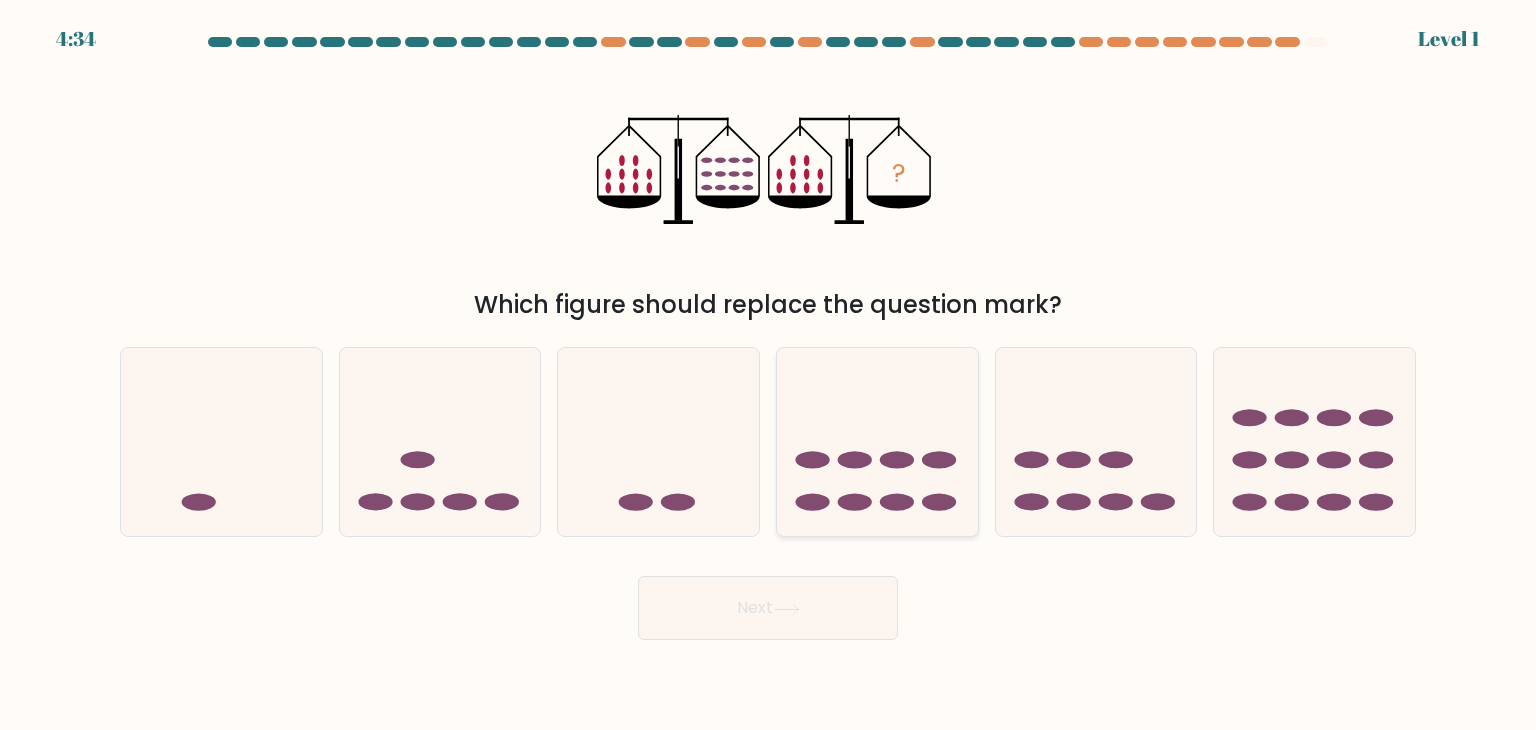 click 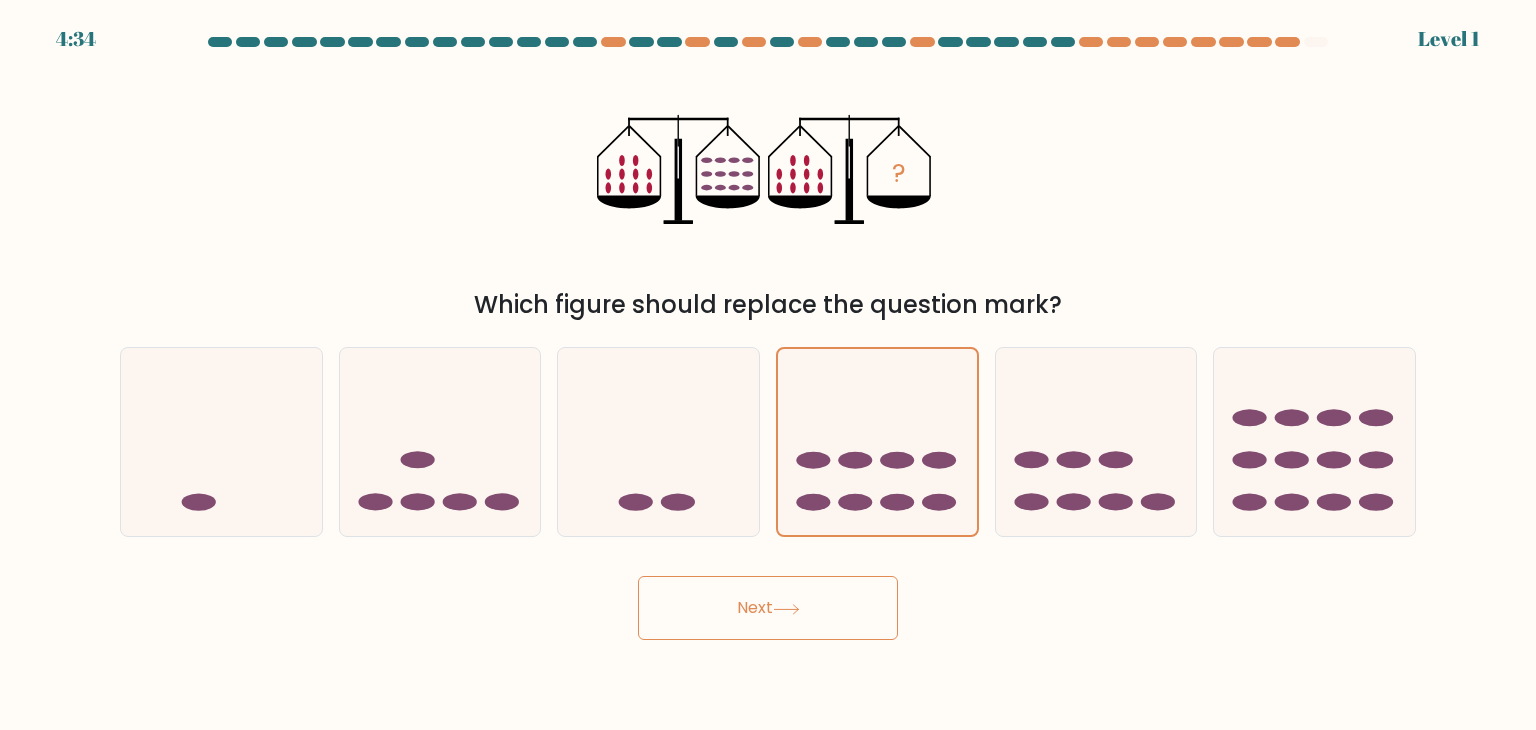 click on "Next" at bounding box center (768, 608) 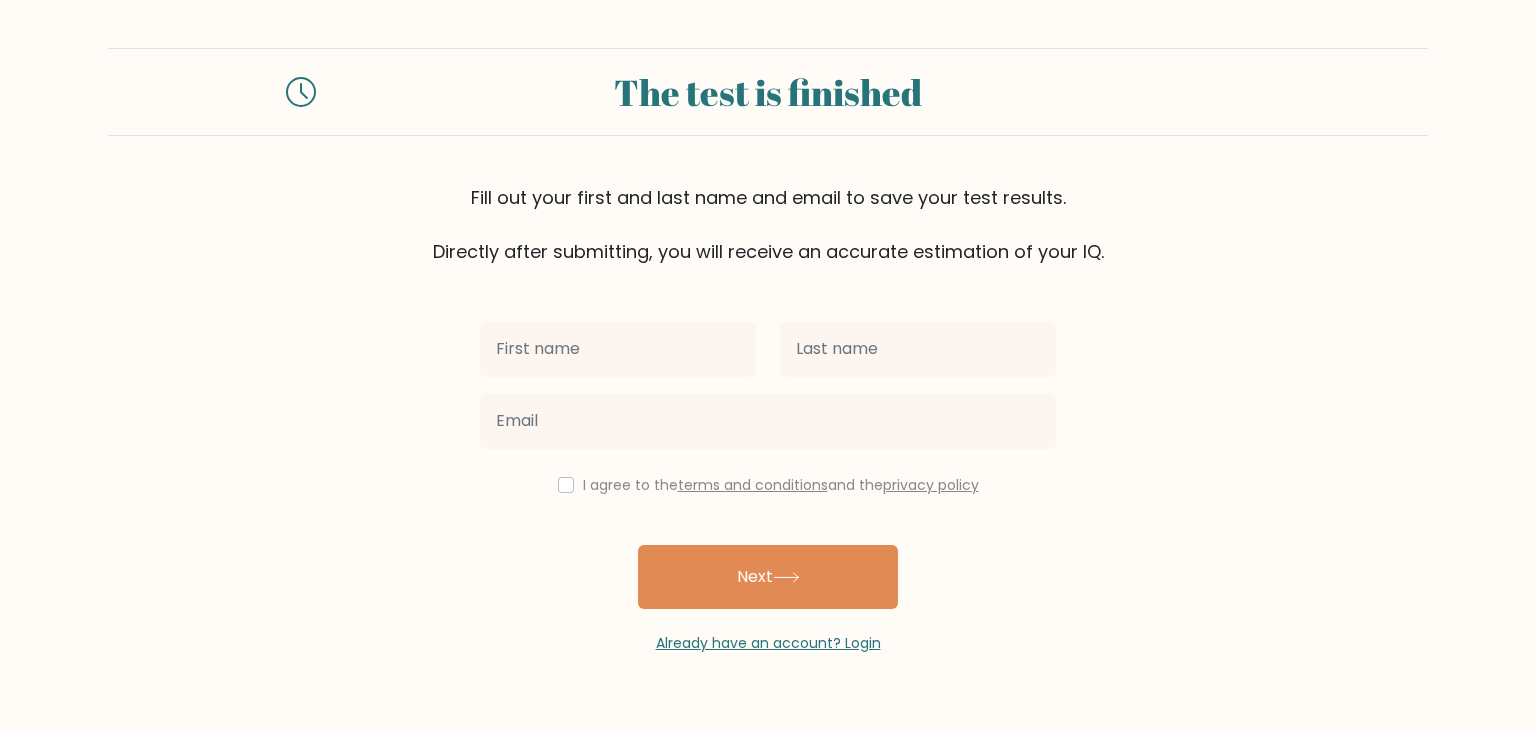 scroll, scrollTop: 0, scrollLeft: 0, axis: both 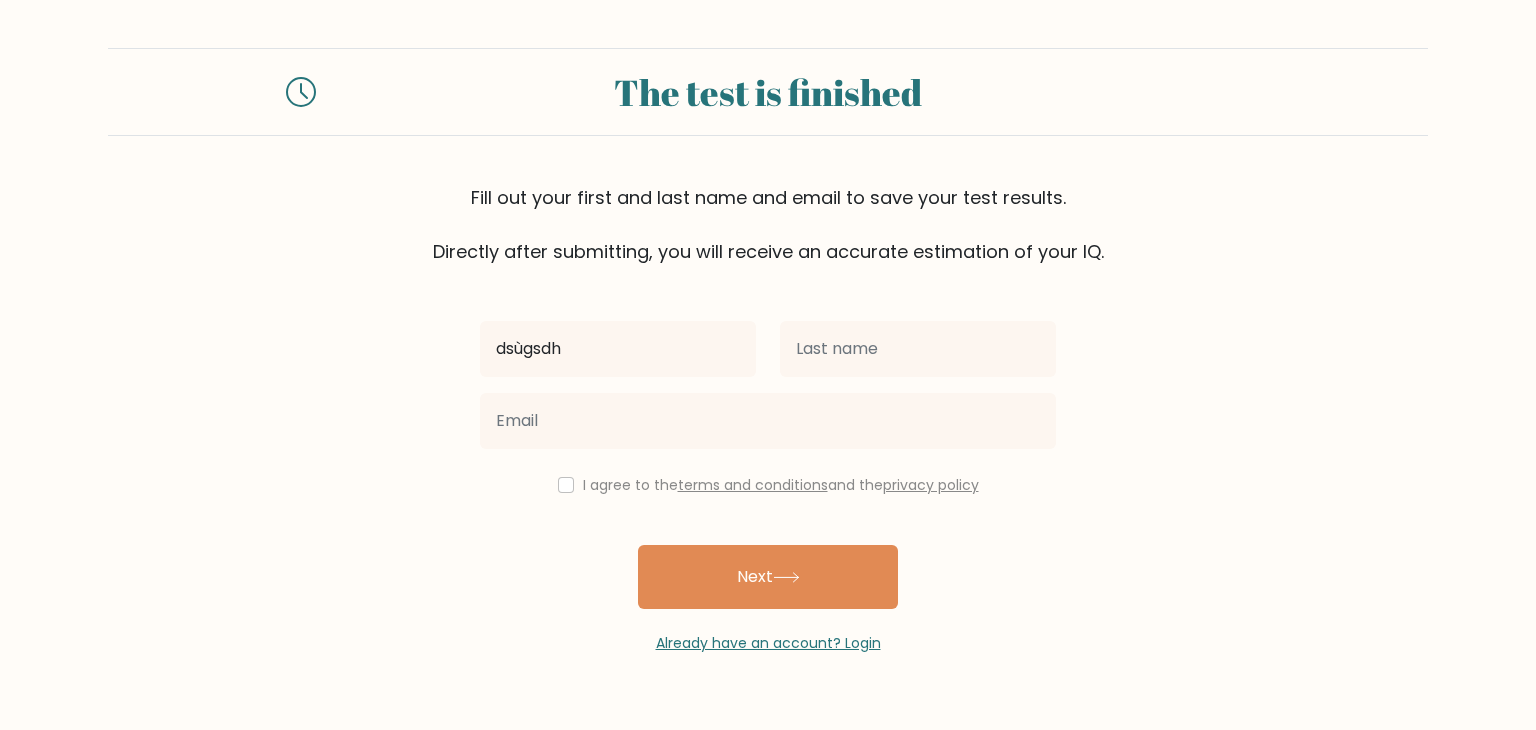 type on "dsùgsdh" 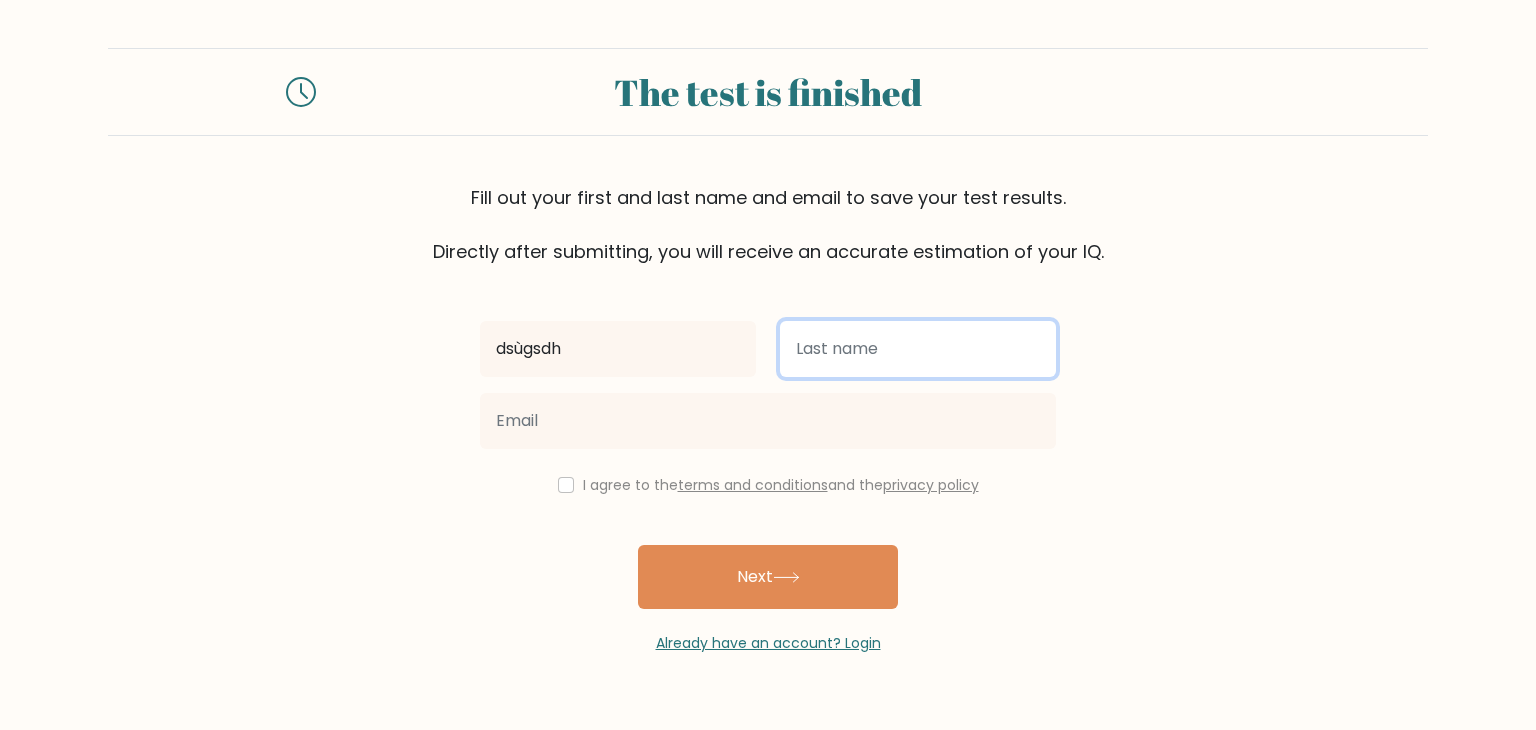 click at bounding box center (918, 349) 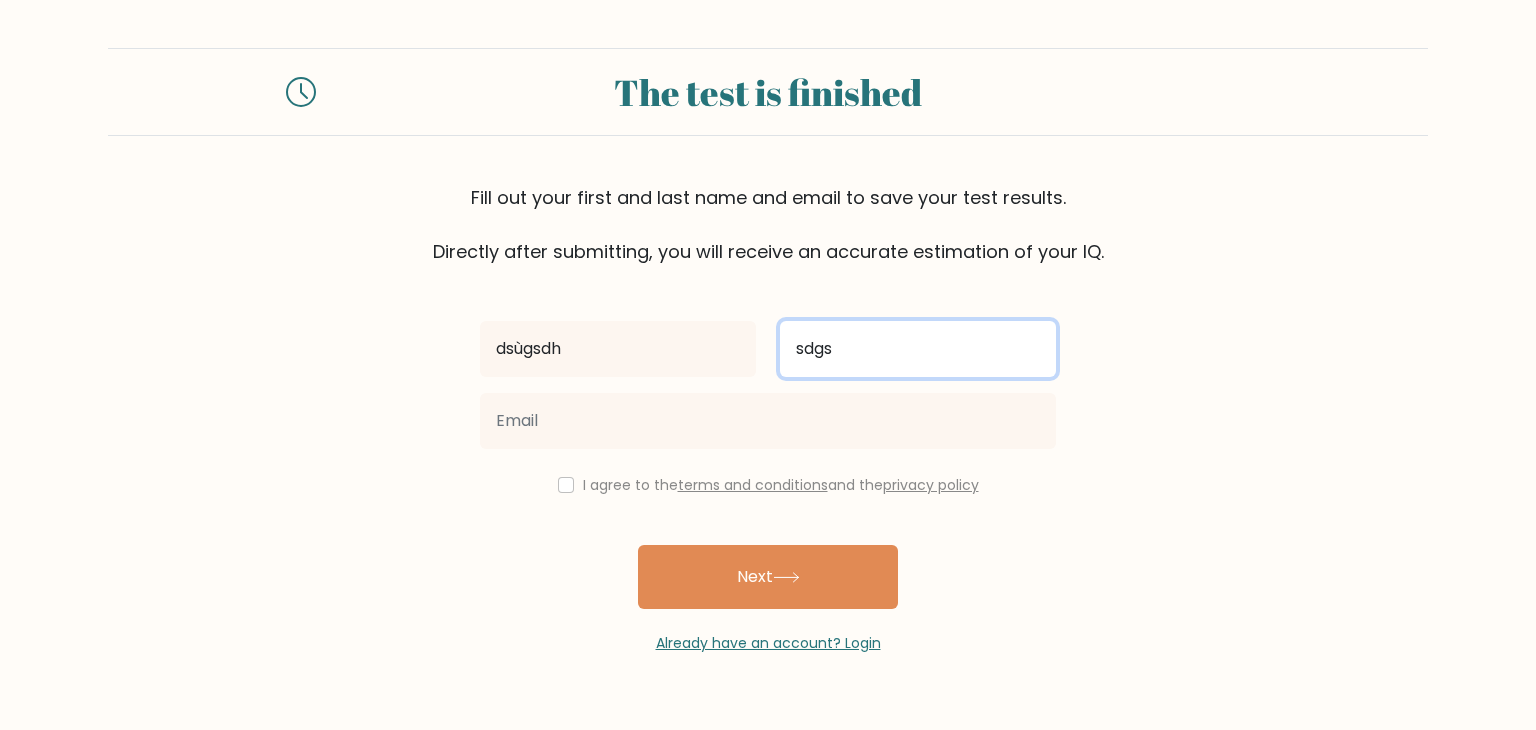 type on "sdgs" 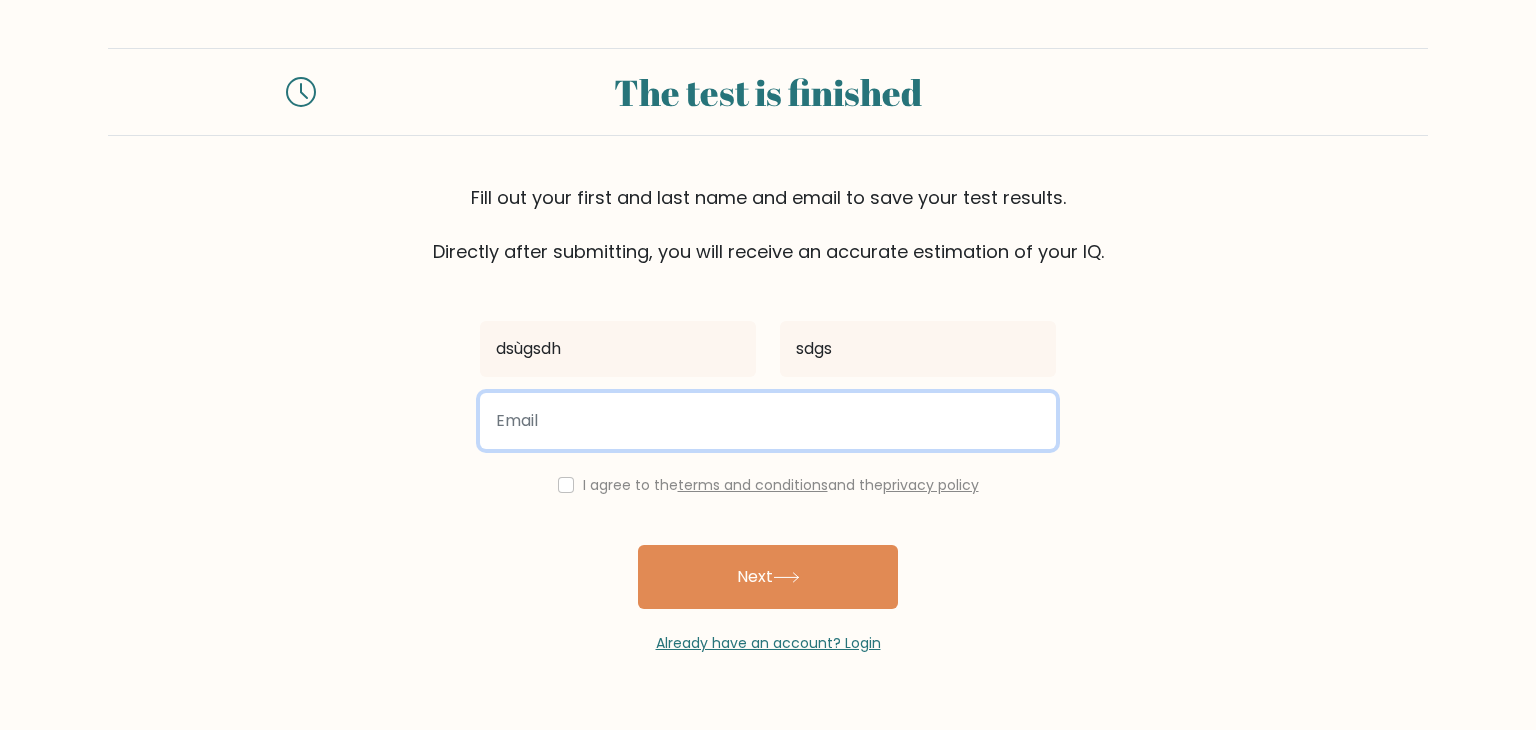click at bounding box center [768, 421] 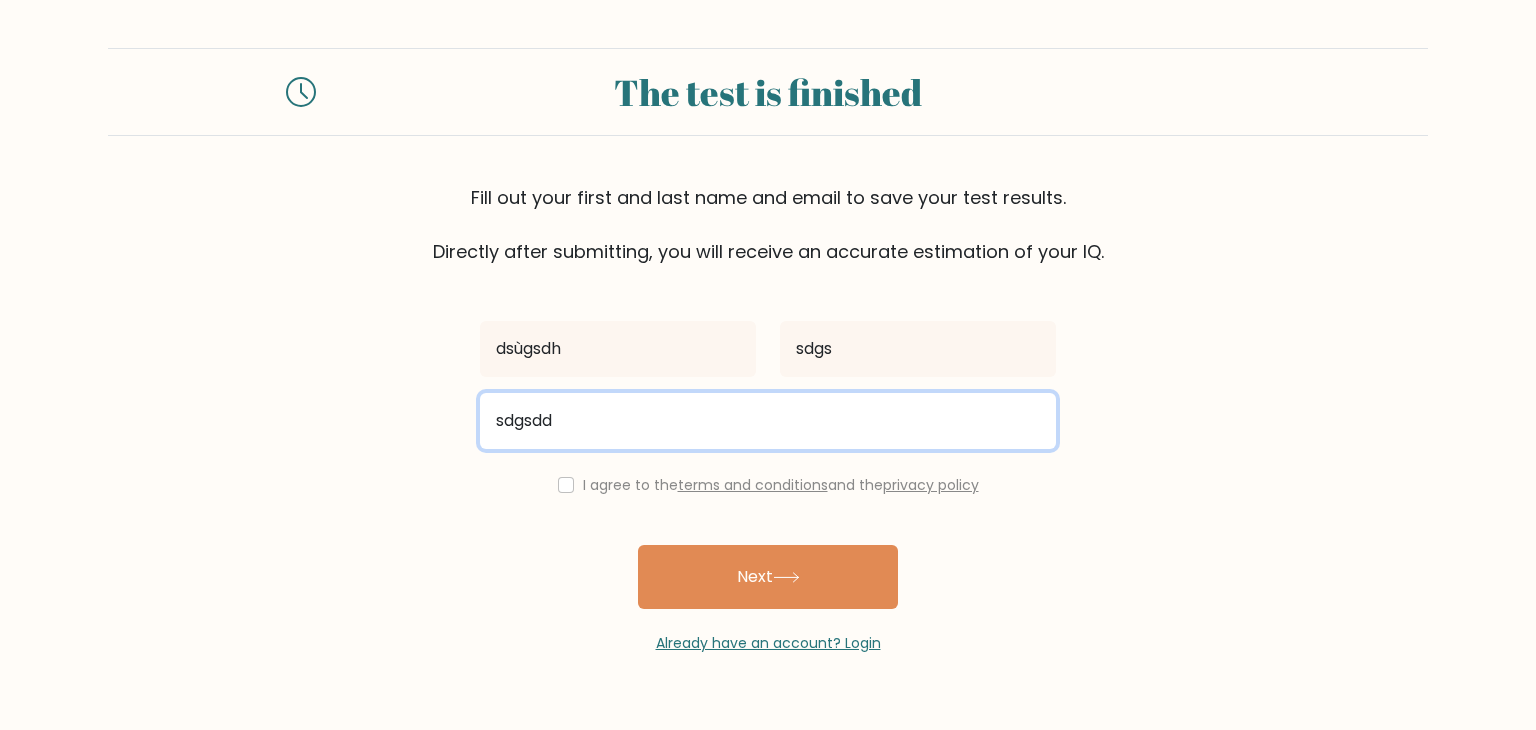 type on "sdgsdd" 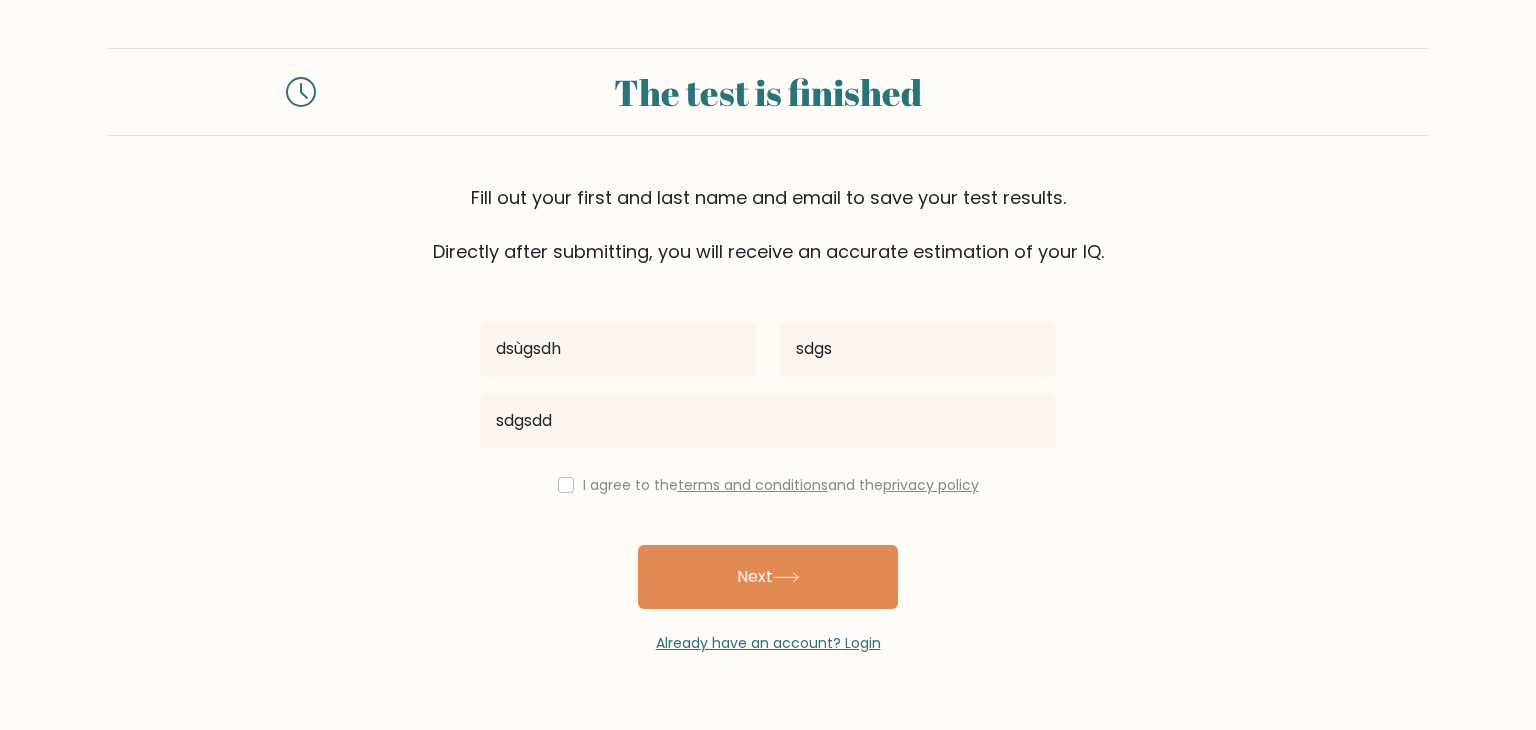 click on "I agree to the  terms and conditions  and the  privacy policy" at bounding box center [768, 485] 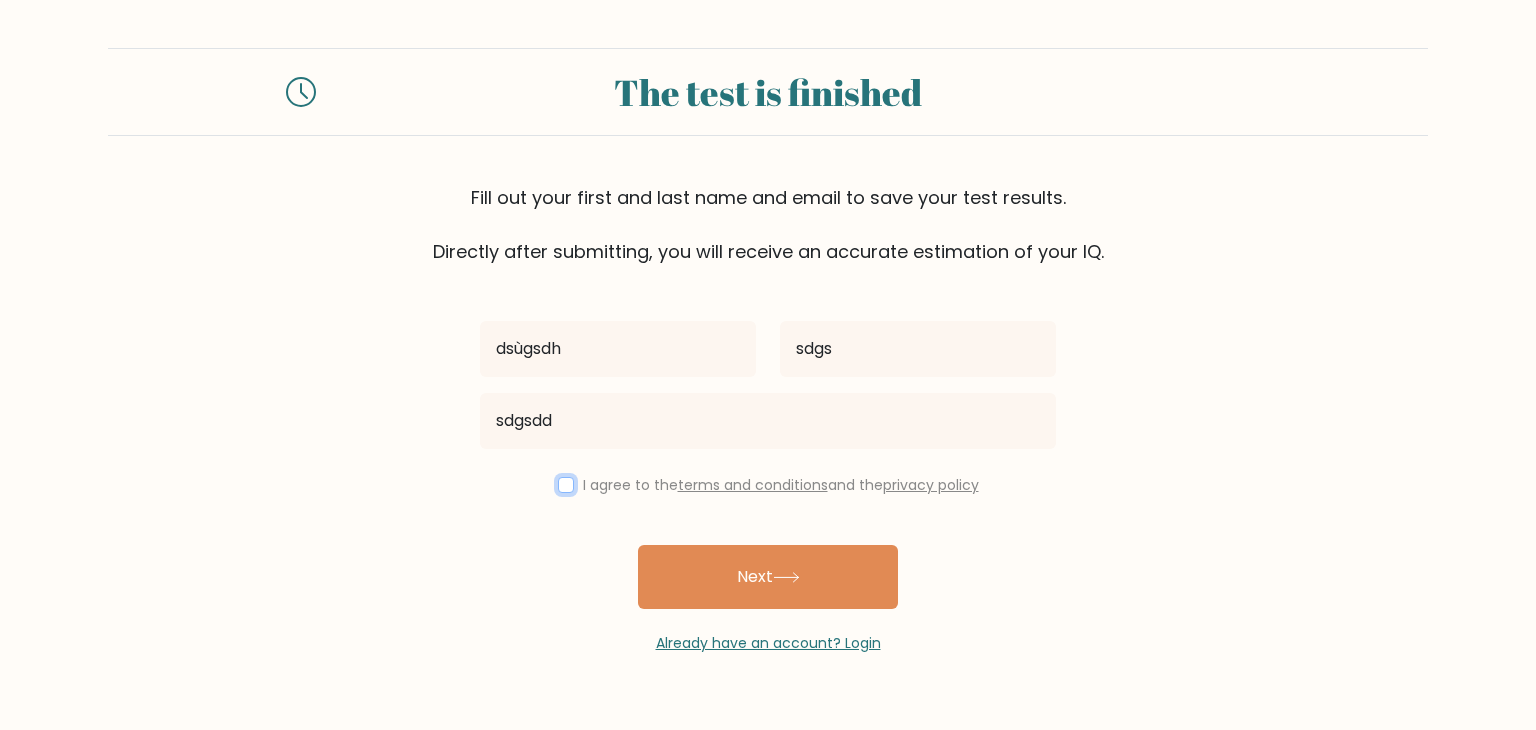 click at bounding box center (566, 485) 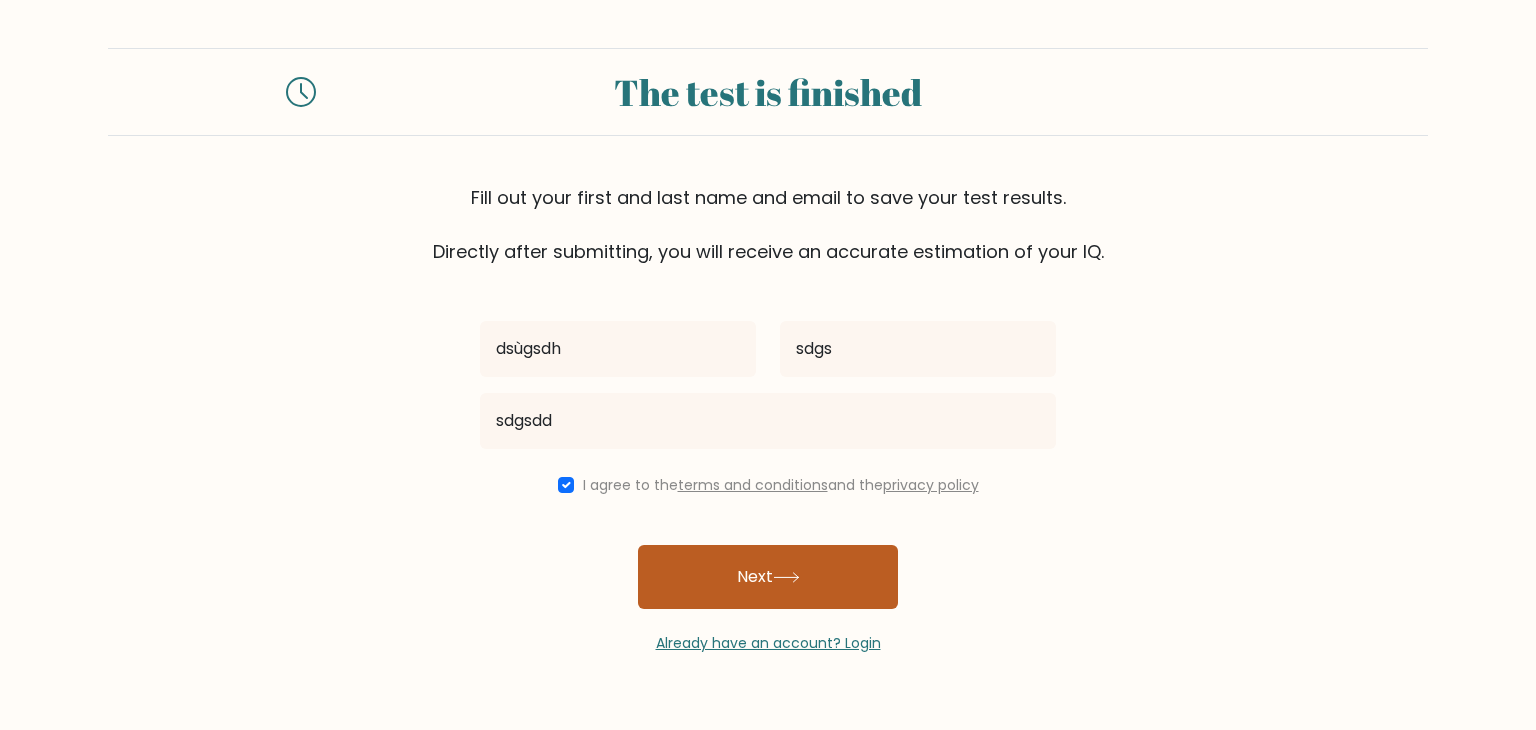 click on "Next" at bounding box center (768, 577) 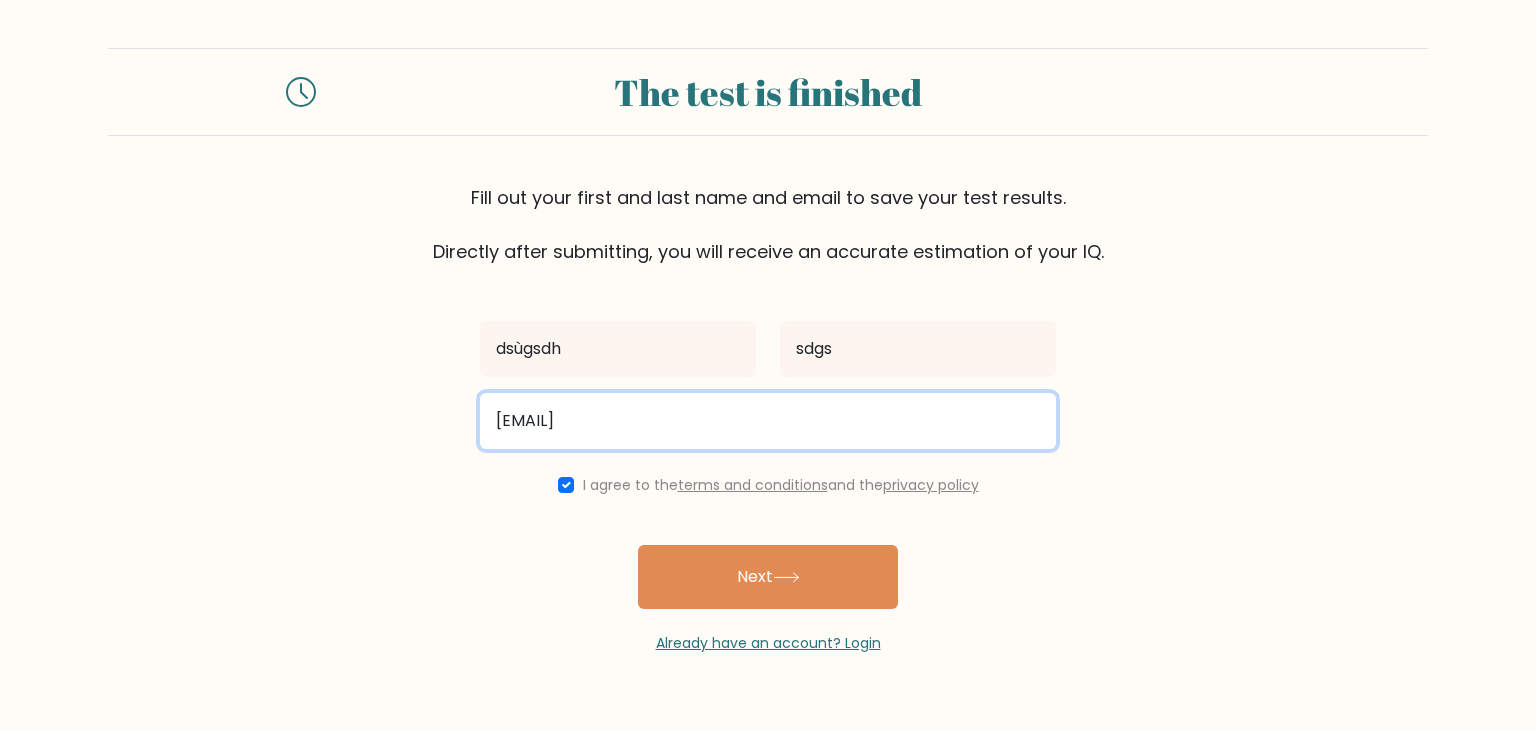 click on "[EMAIL]" at bounding box center (768, 421) 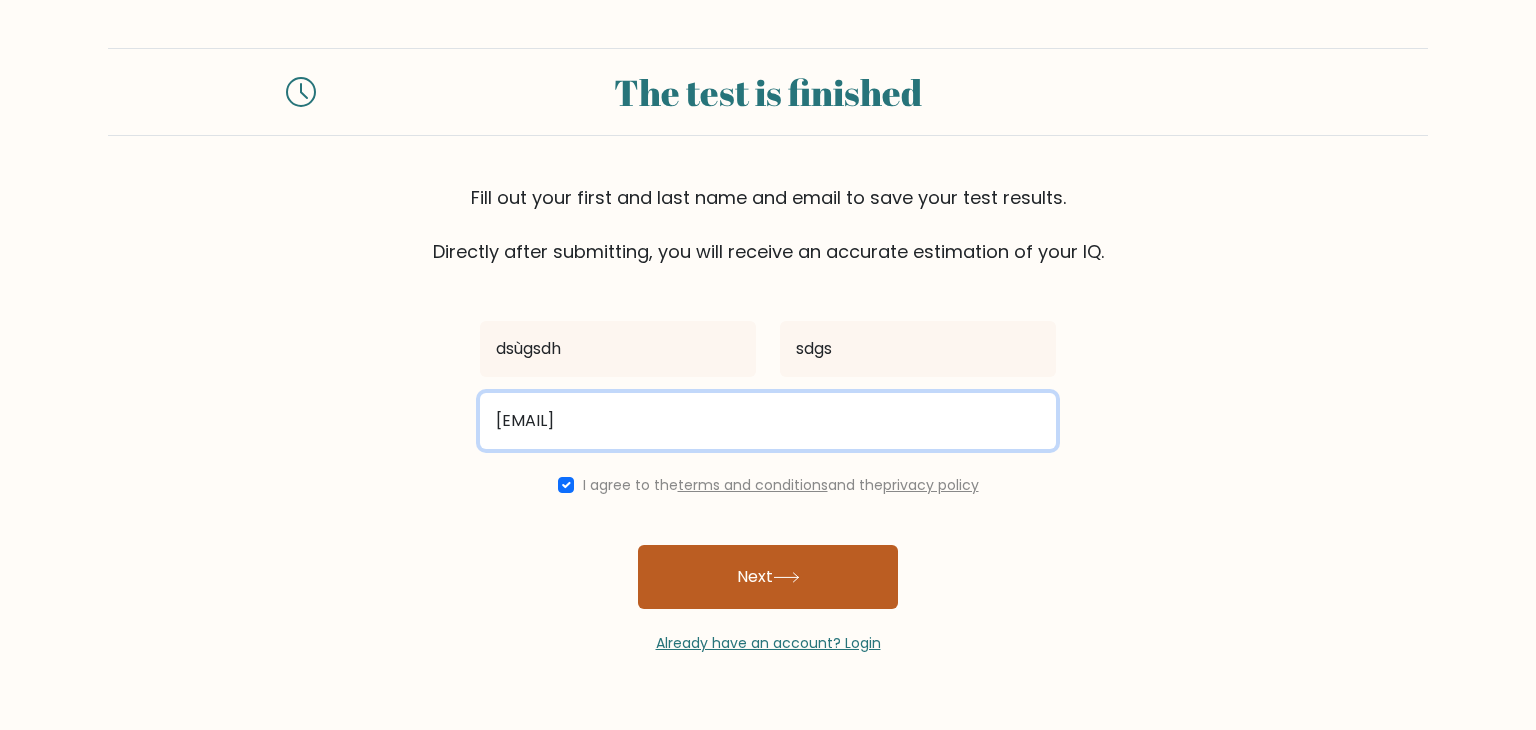 type on "[EMAIL]" 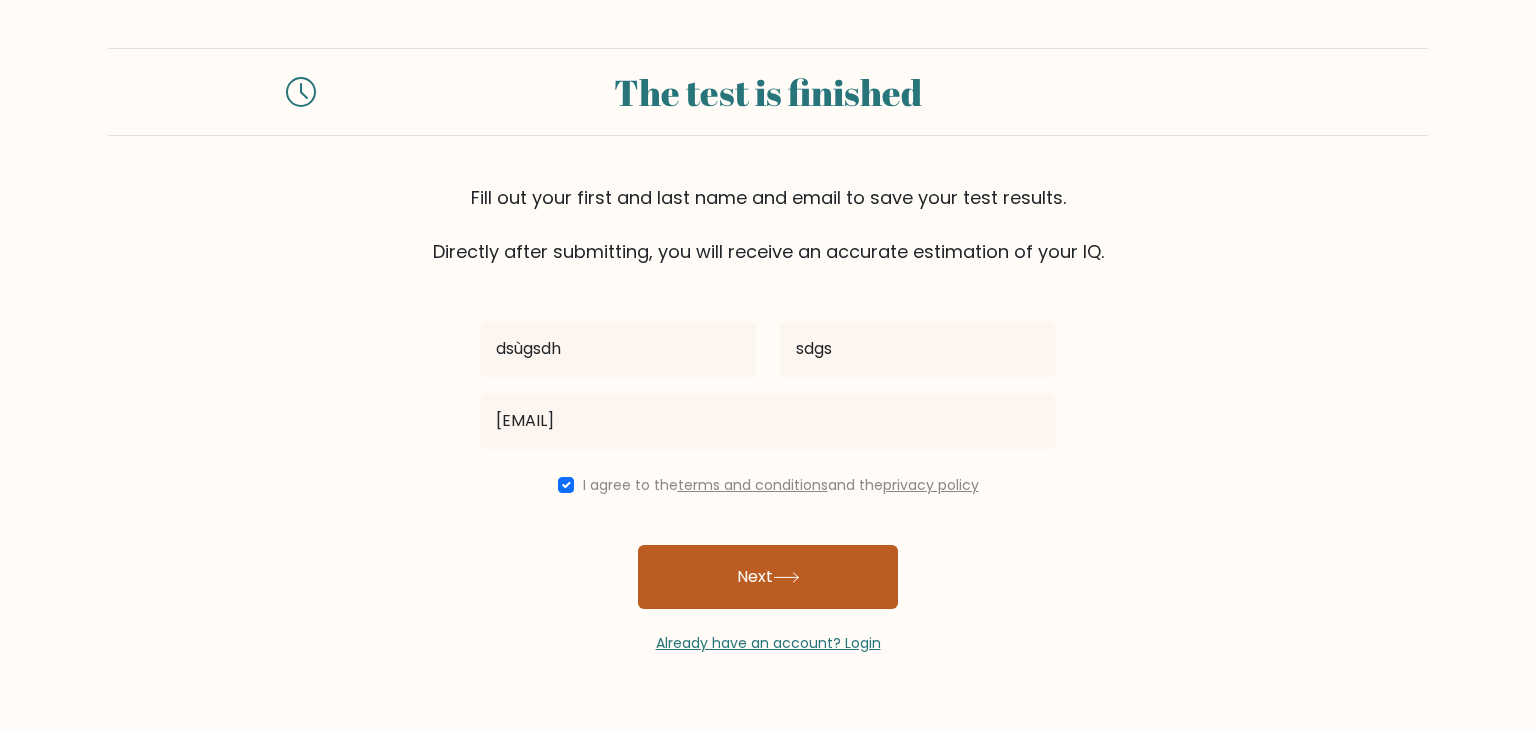 click on "Next" at bounding box center (768, 577) 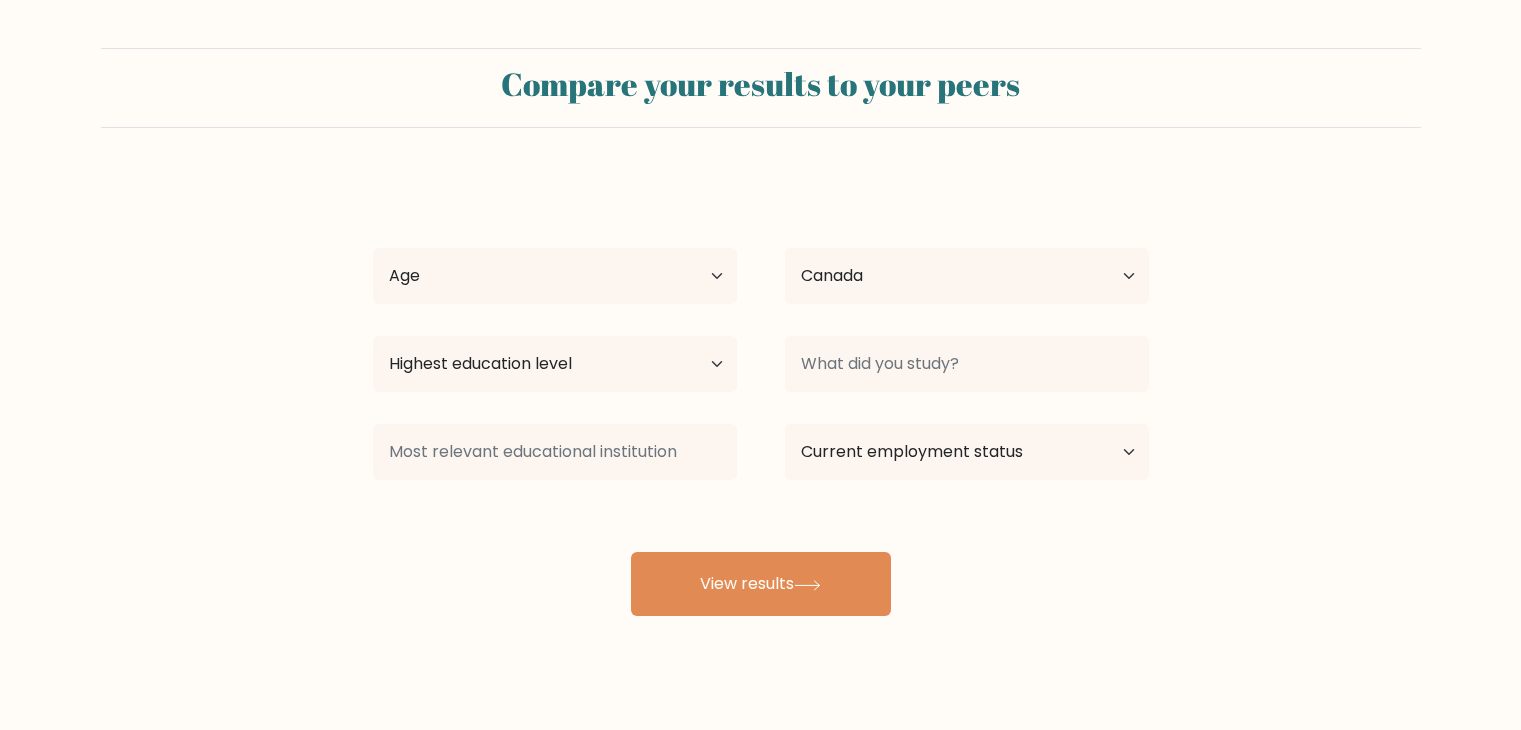 select on "CA" 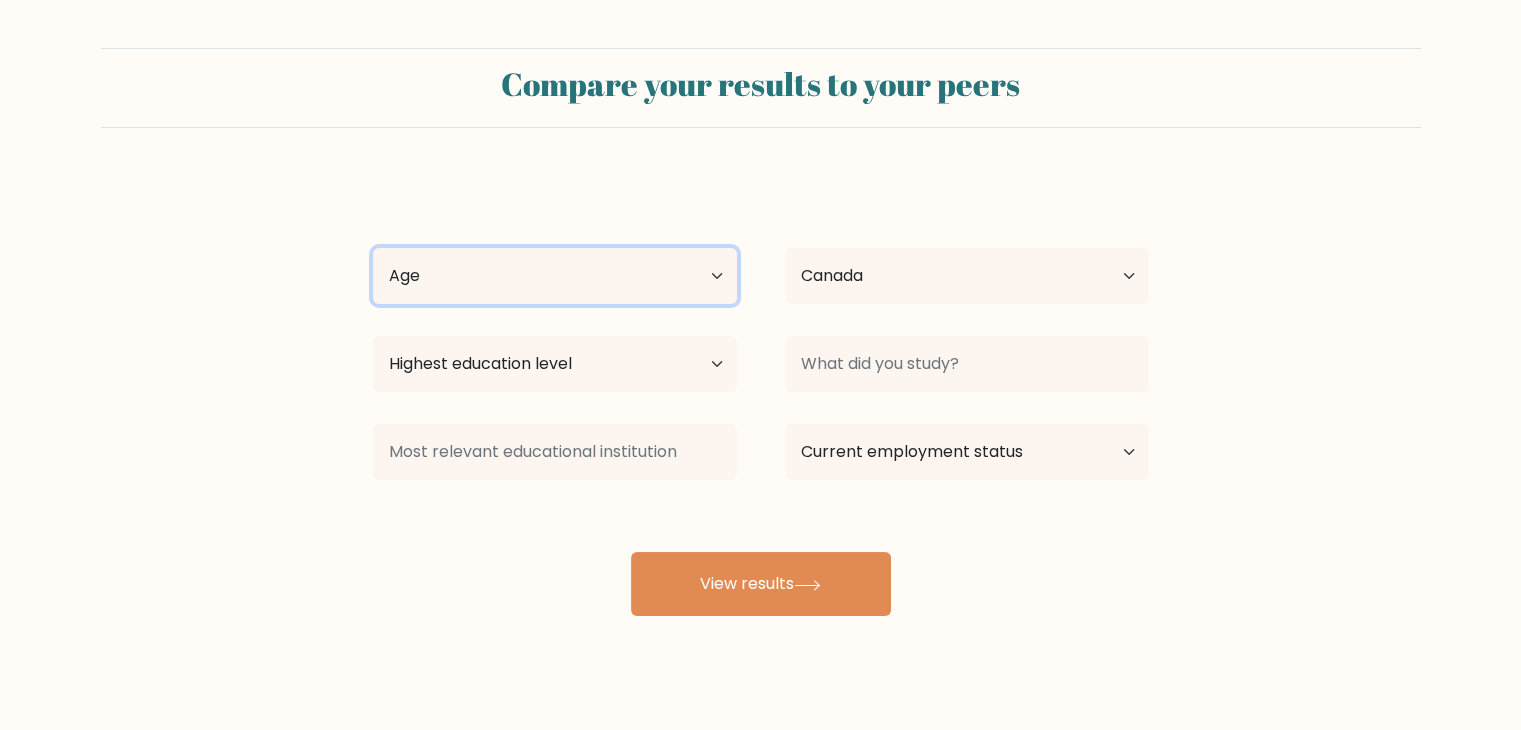 click on "Age
Under 18 years old
18-24 years old
25-34 years old
35-44 years old
45-54 years old
55-64 years old
65 years old and above" at bounding box center (555, 276) 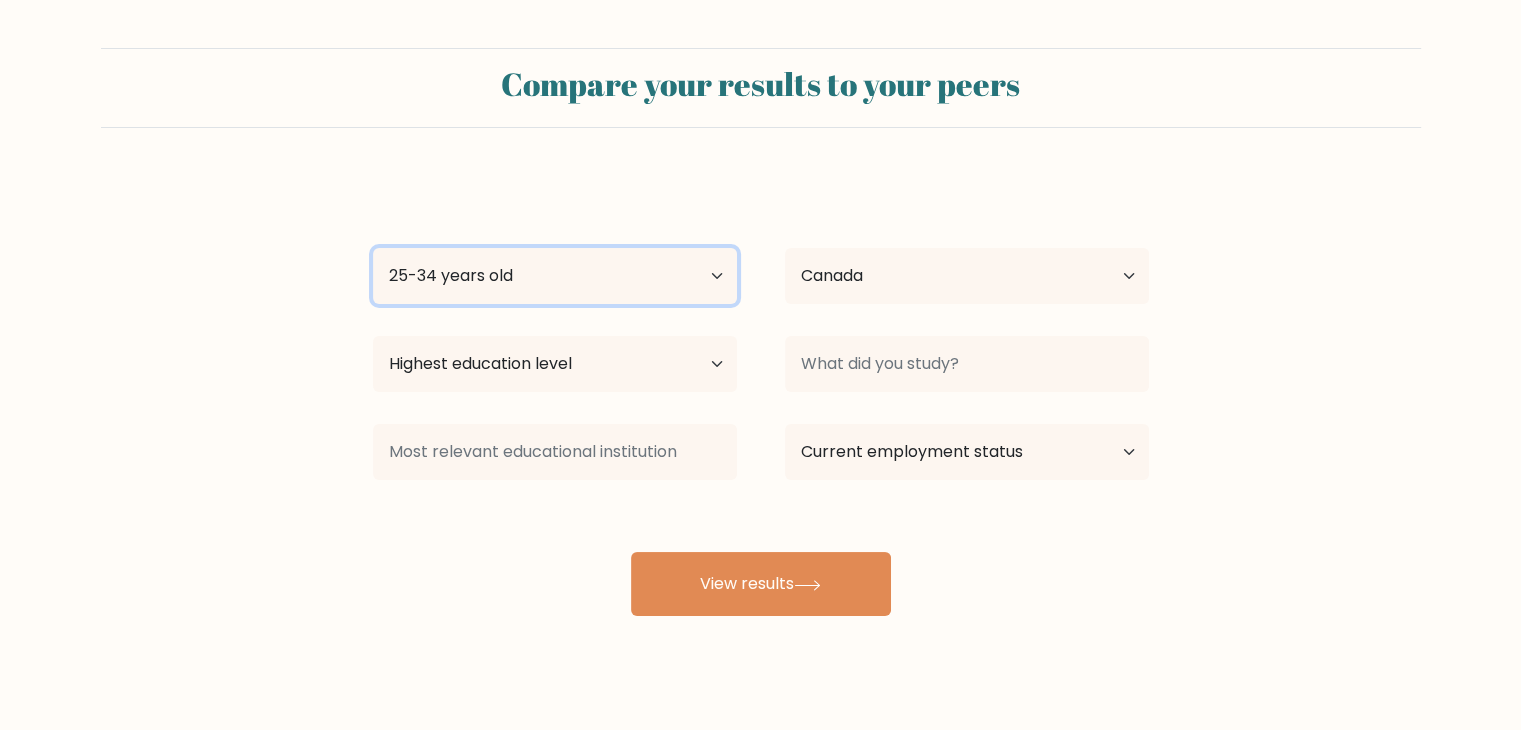 click on "Age
Under 18 years old
18-24 years old
25-34 years old
35-44 years old
45-54 years old
55-64 years old
65 years old and above" at bounding box center (555, 276) 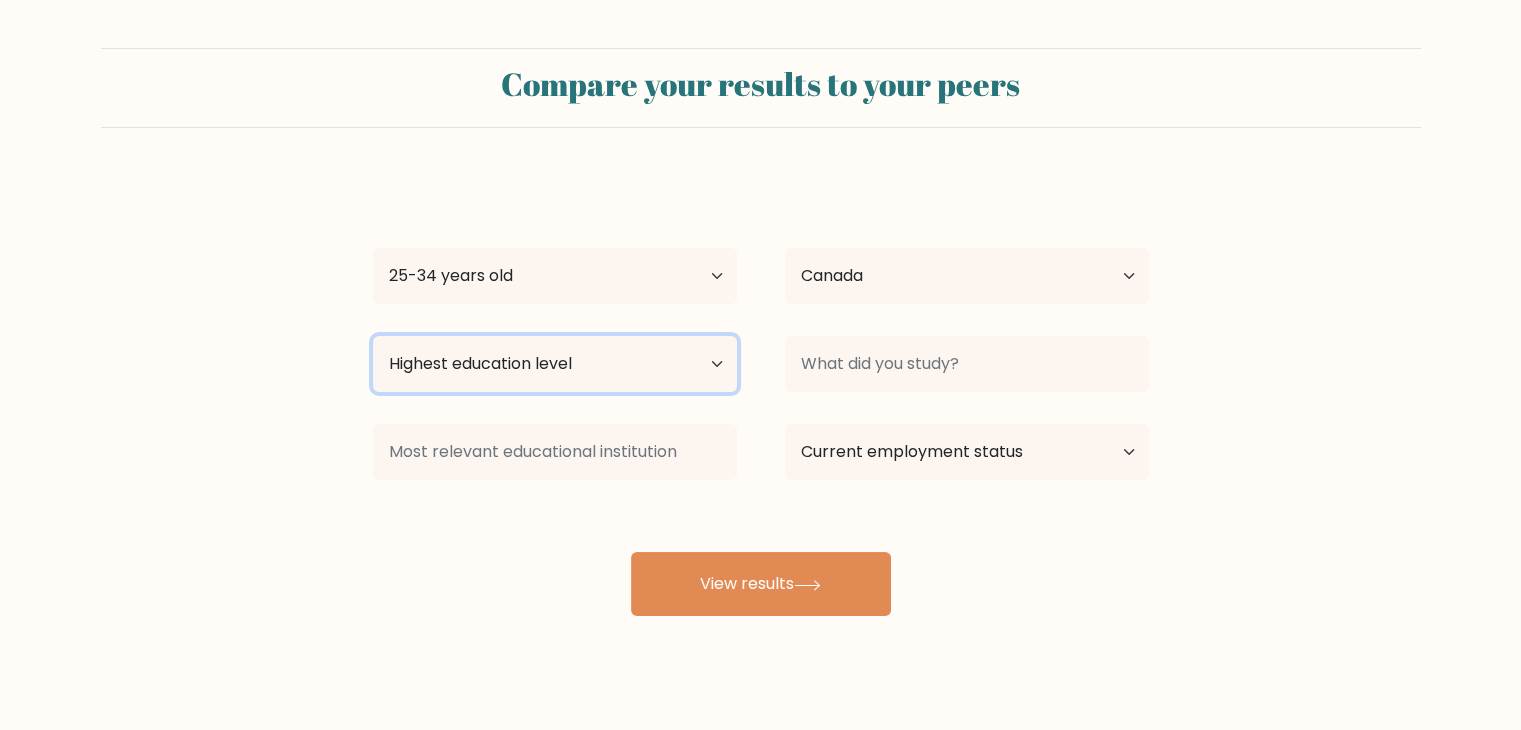 click on "Highest education level
No schooling
Primary
Lower Secondary
Upper Secondary
Occupation Specific
Bachelor's degree
Master's degree
Doctoral degree" at bounding box center (555, 364) 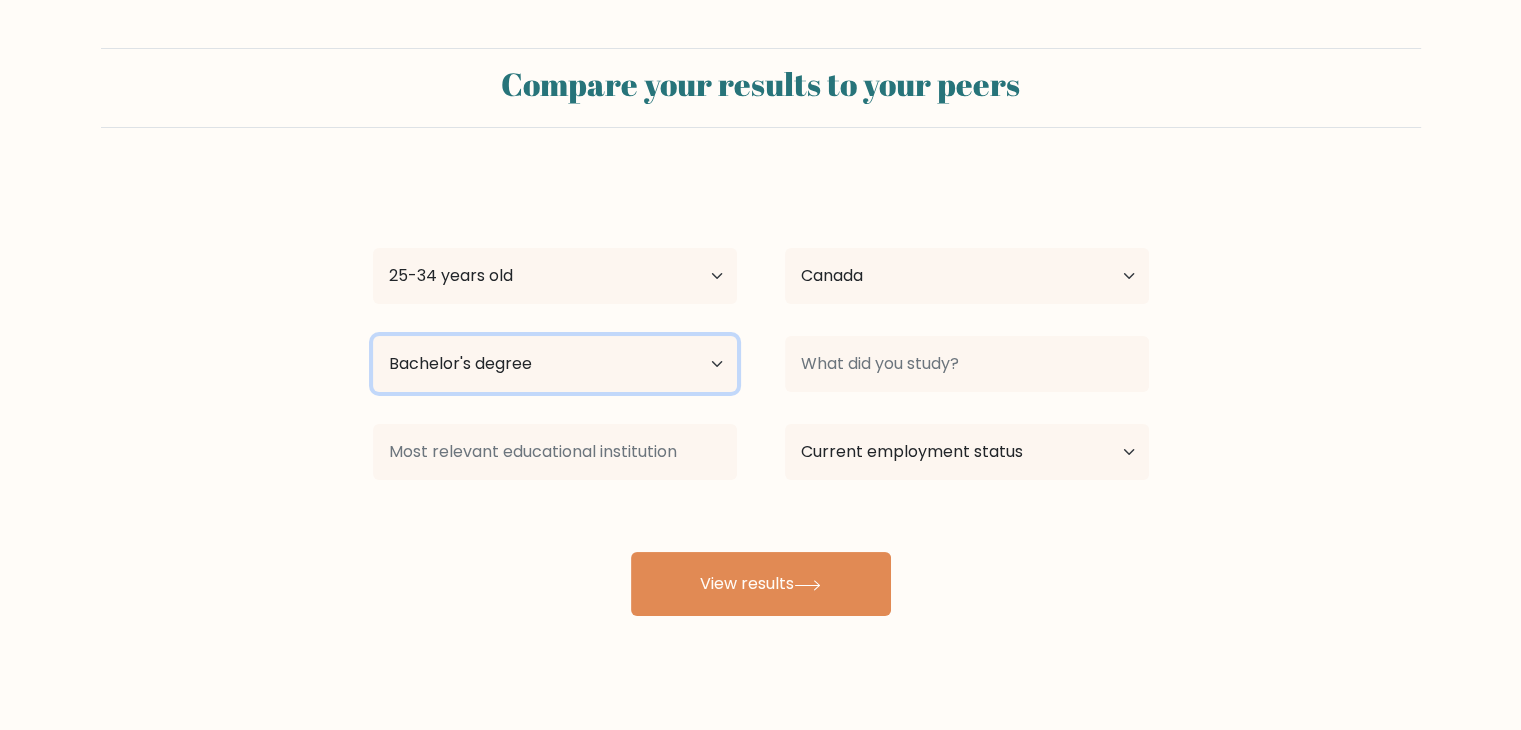click on "Highest education level
No schooling
Primary
Lower Secondary
Upper Secondary
Occupation Specific
Bachelor's degree
Master's degree
Doctoral degree" at bounding box center (555, 364) 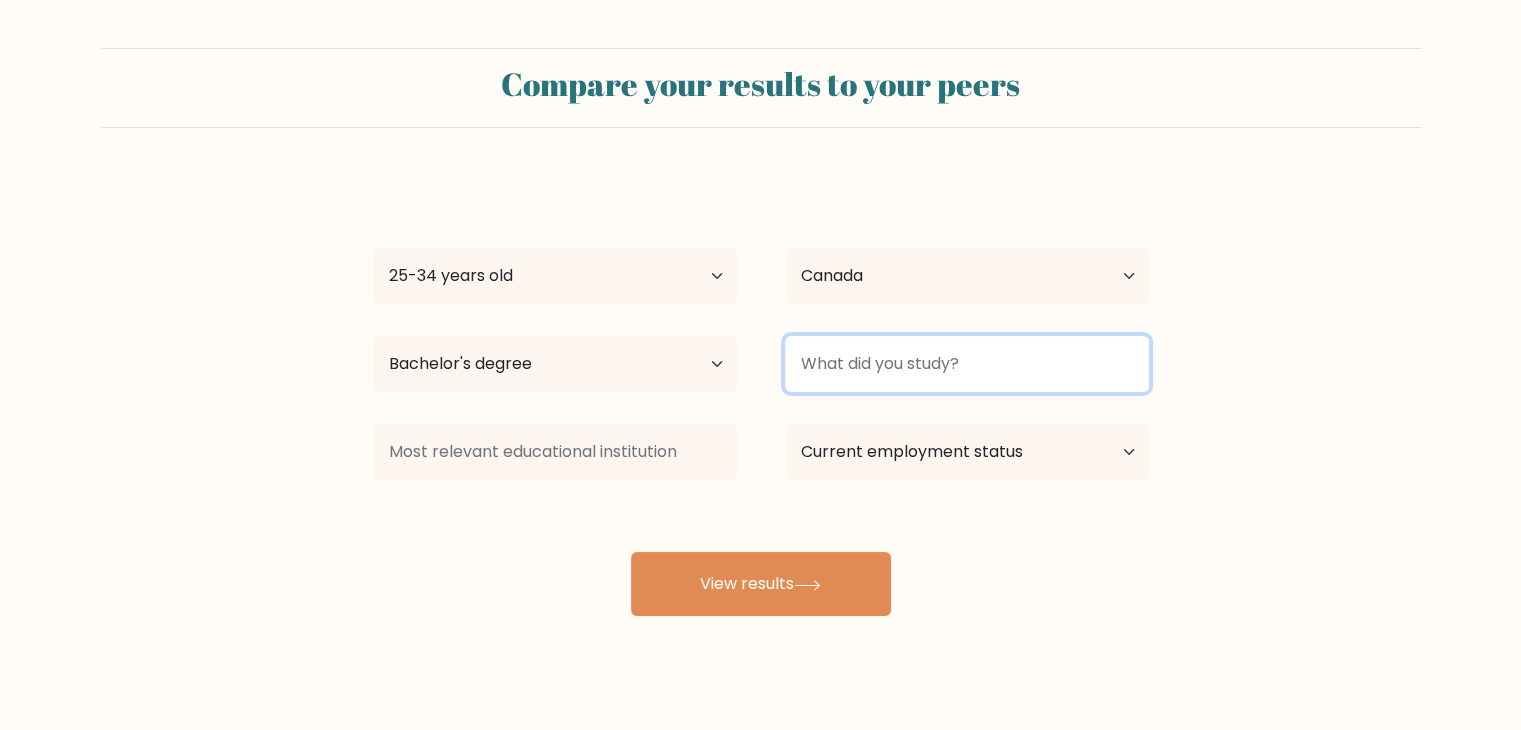 click at bounding box center [967, 364] 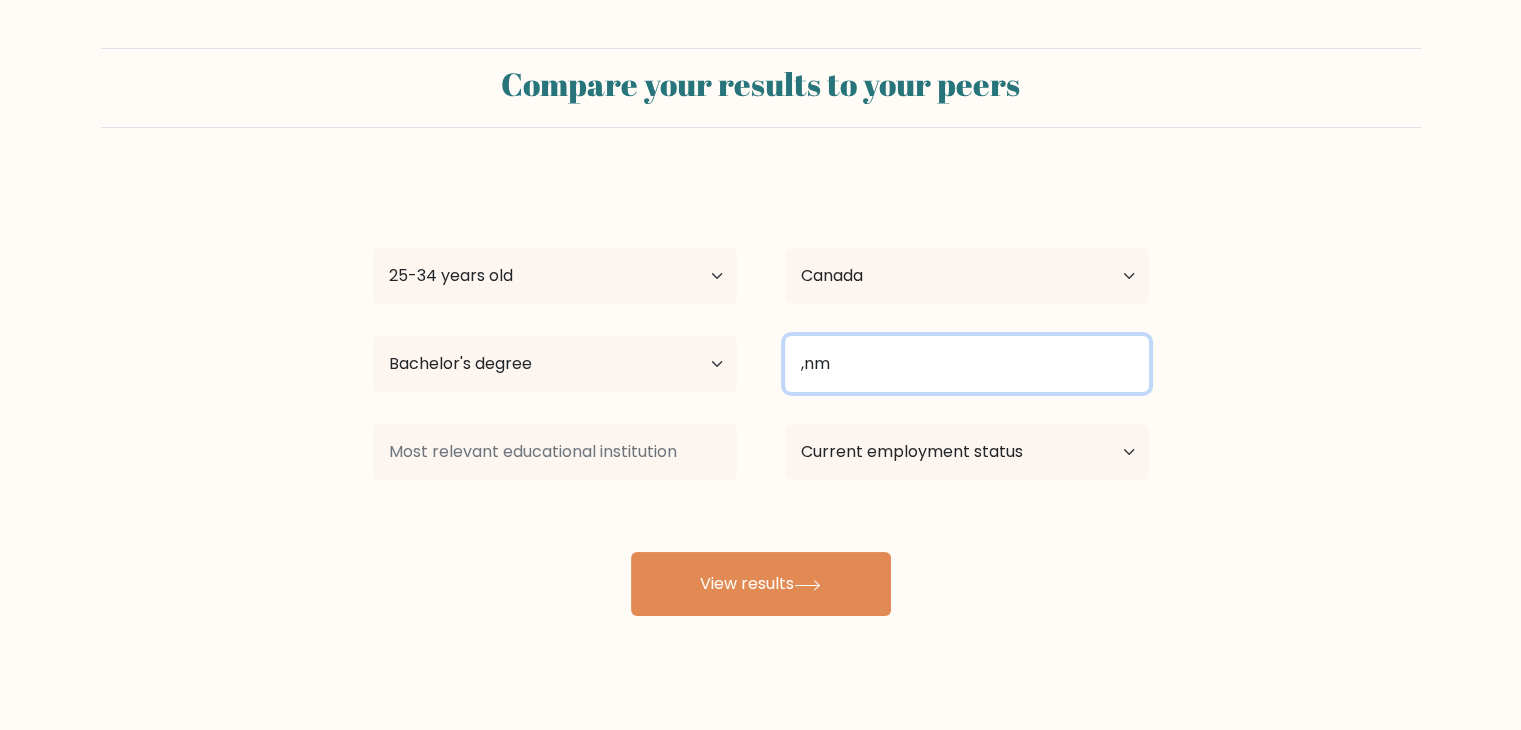 type on ",nm" 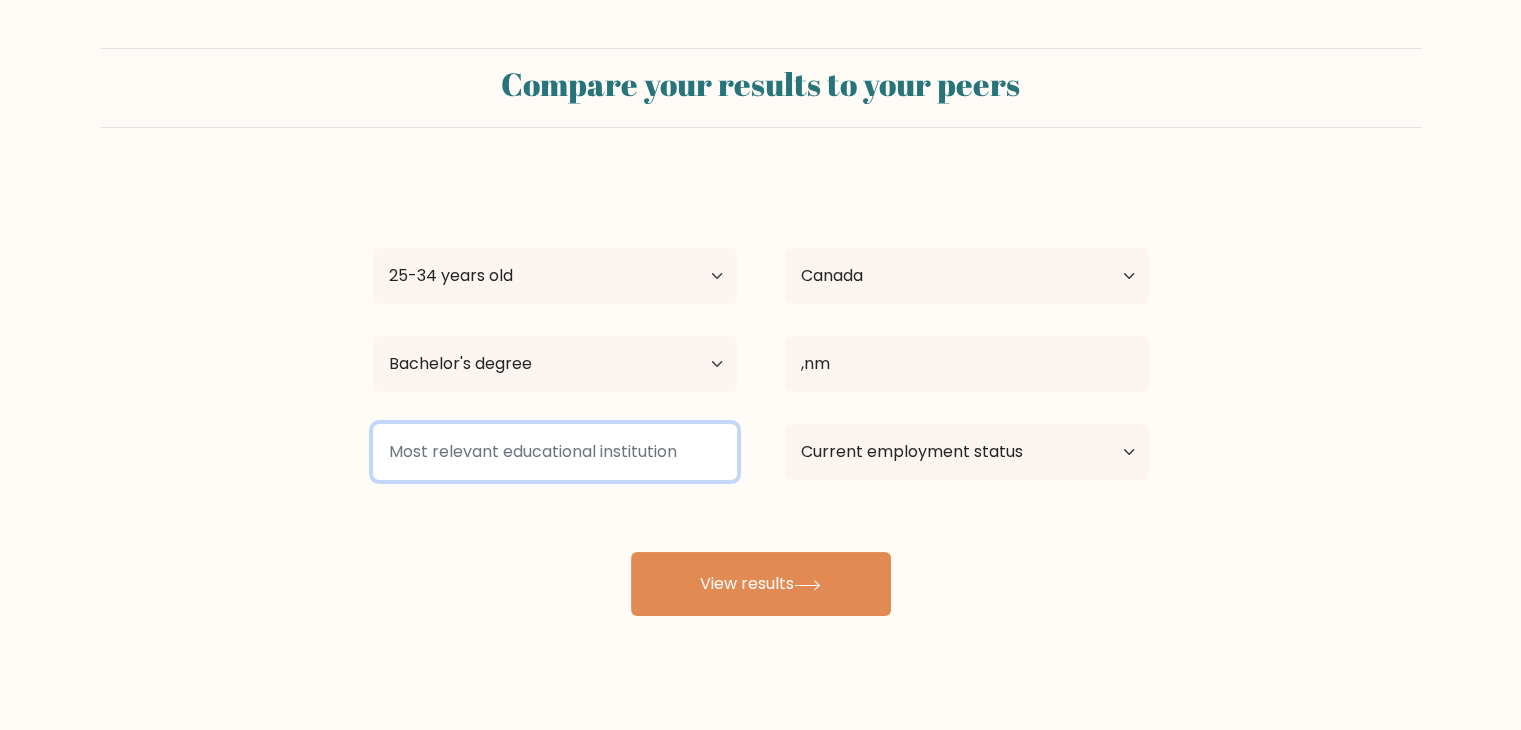 click at bounding box center [555, 452] 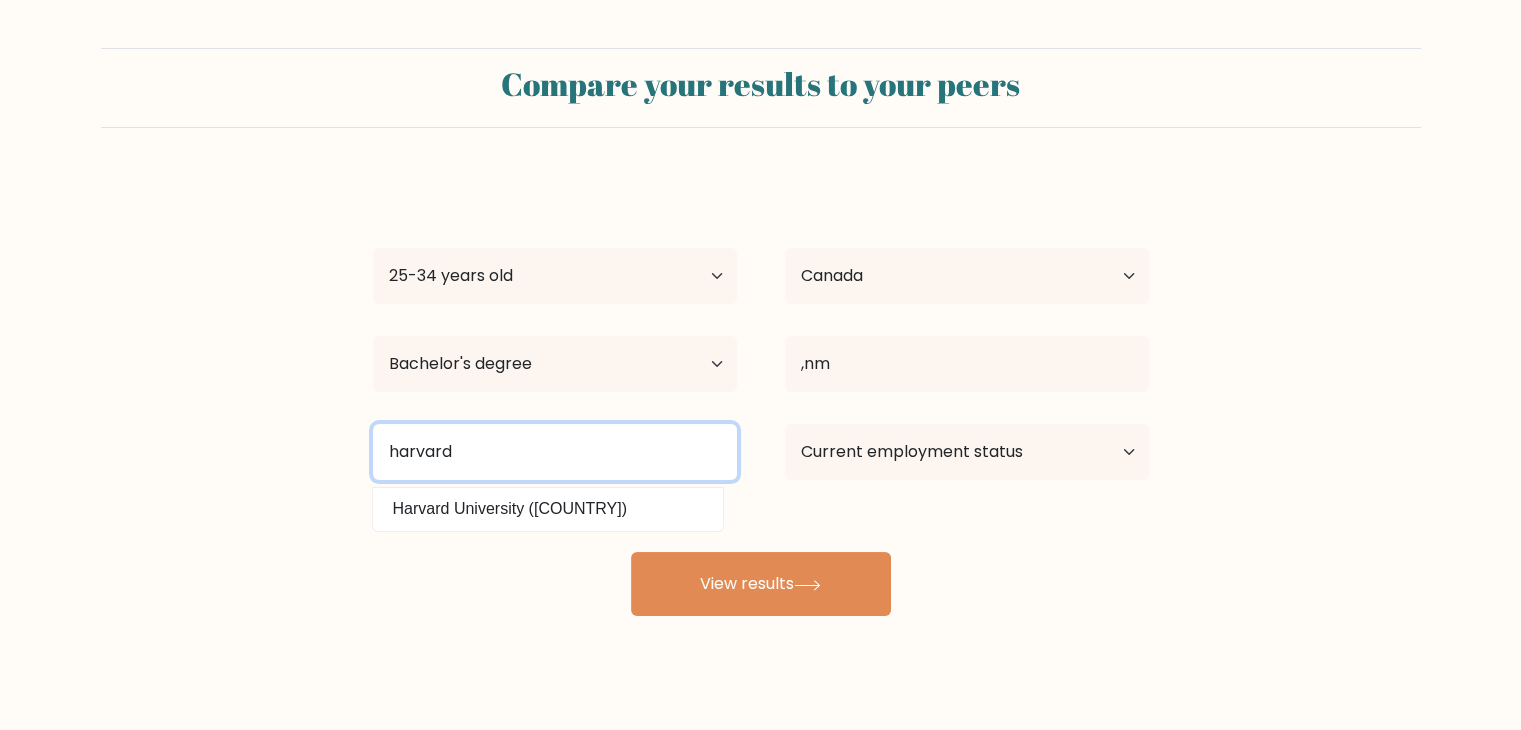 type on "harvard" 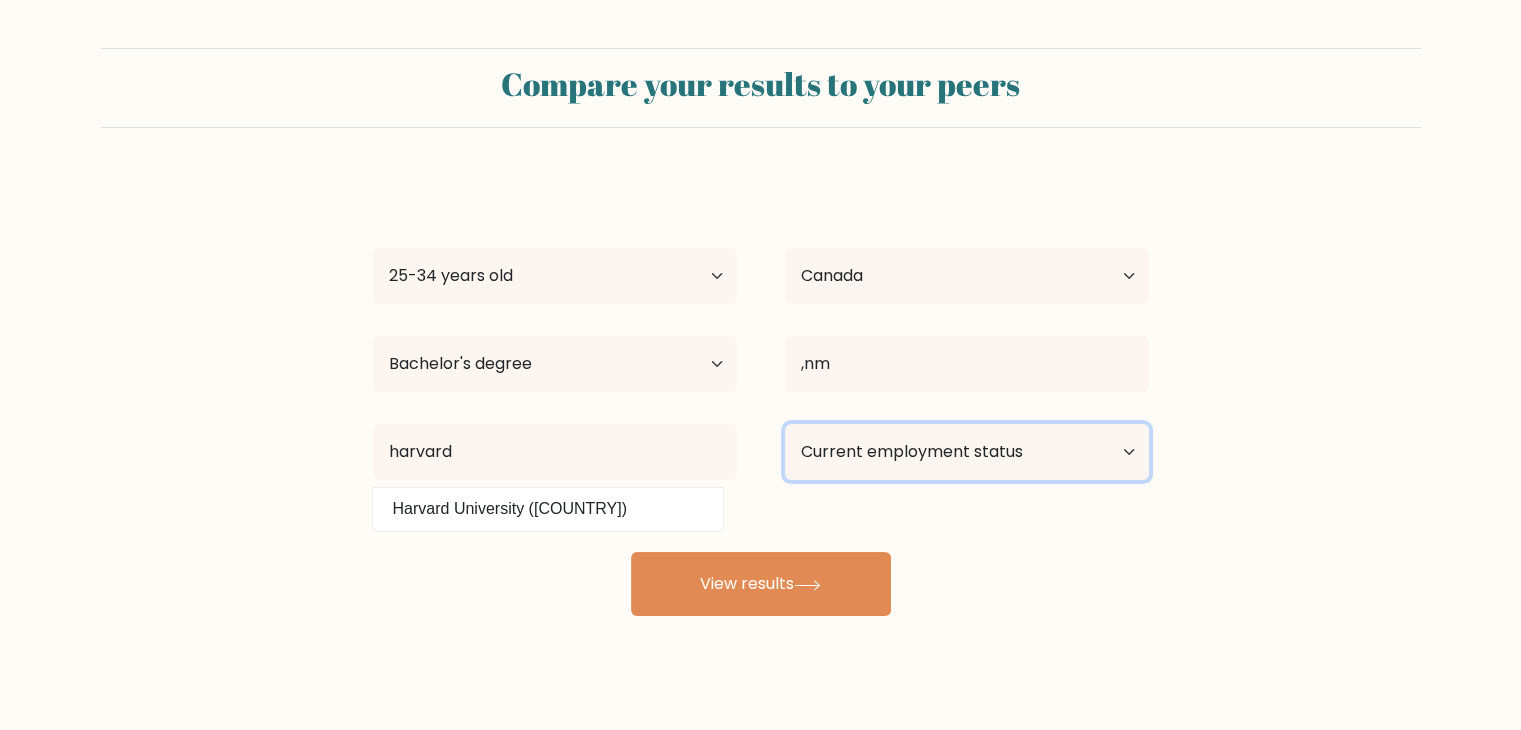 click on "Current employment status
Employed
Student
Retired
Other / prefer not to answer" at bounding box center (967, 452) 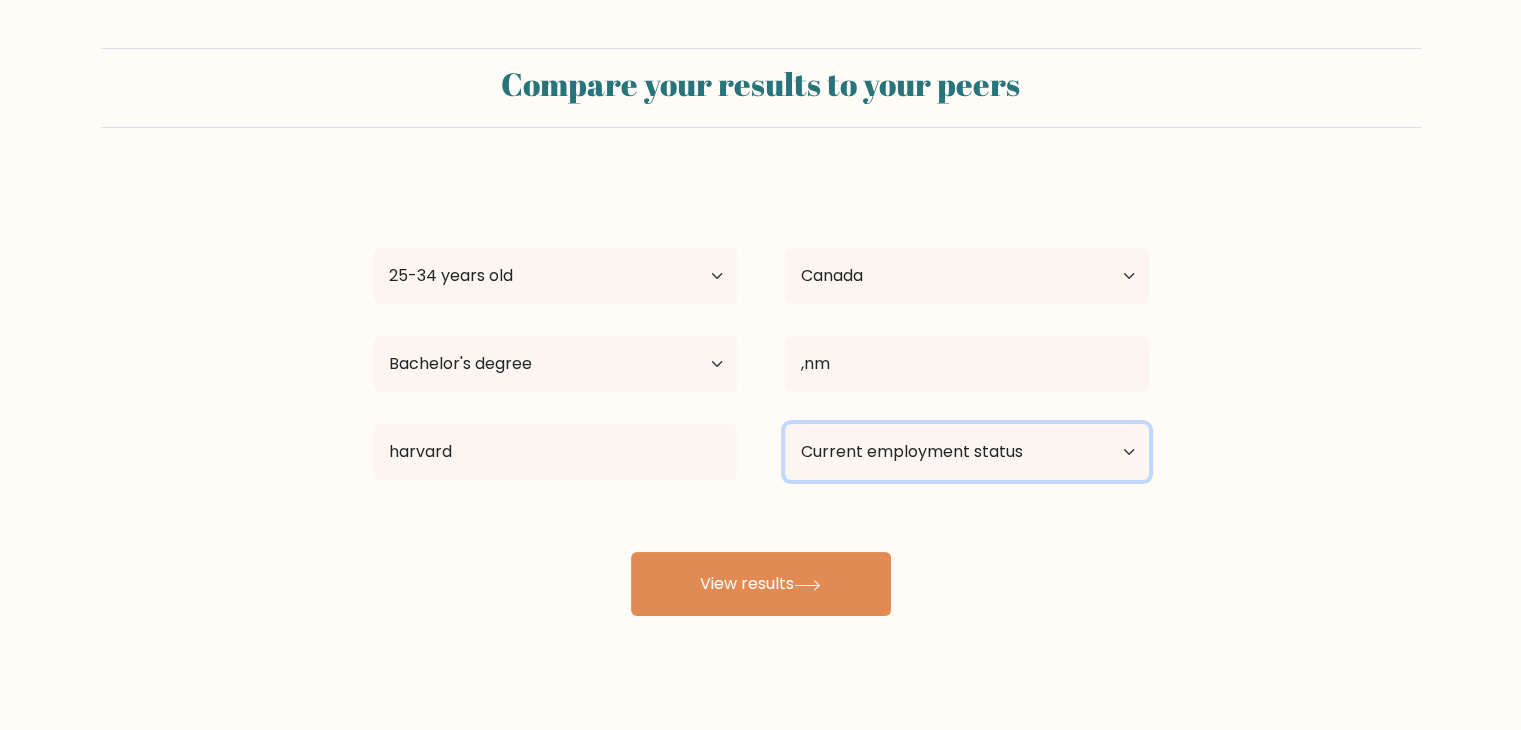 select on "student" 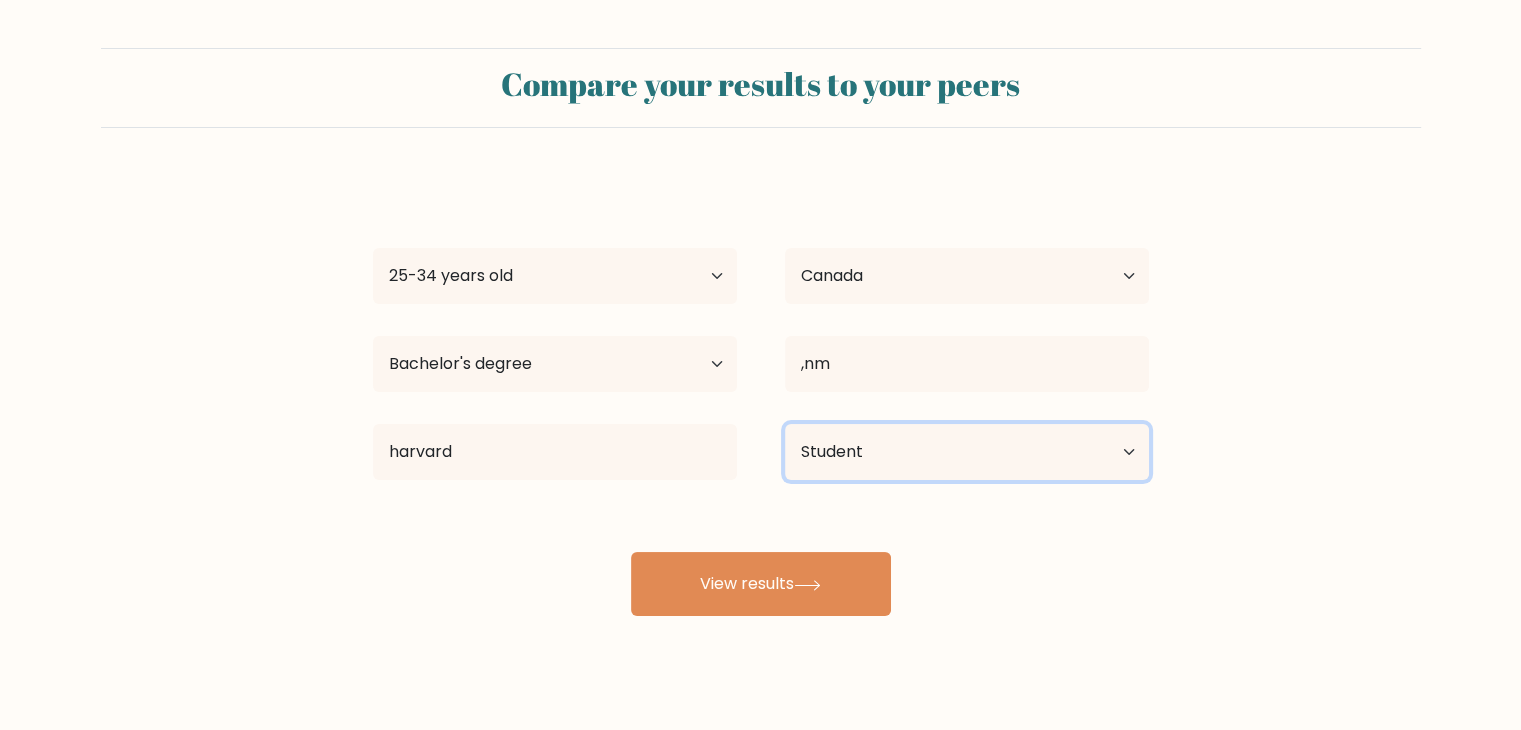click on "Current employment status
Employed
Student
Retired
Other / prefer not to answer" at bounding box center (967, 452) 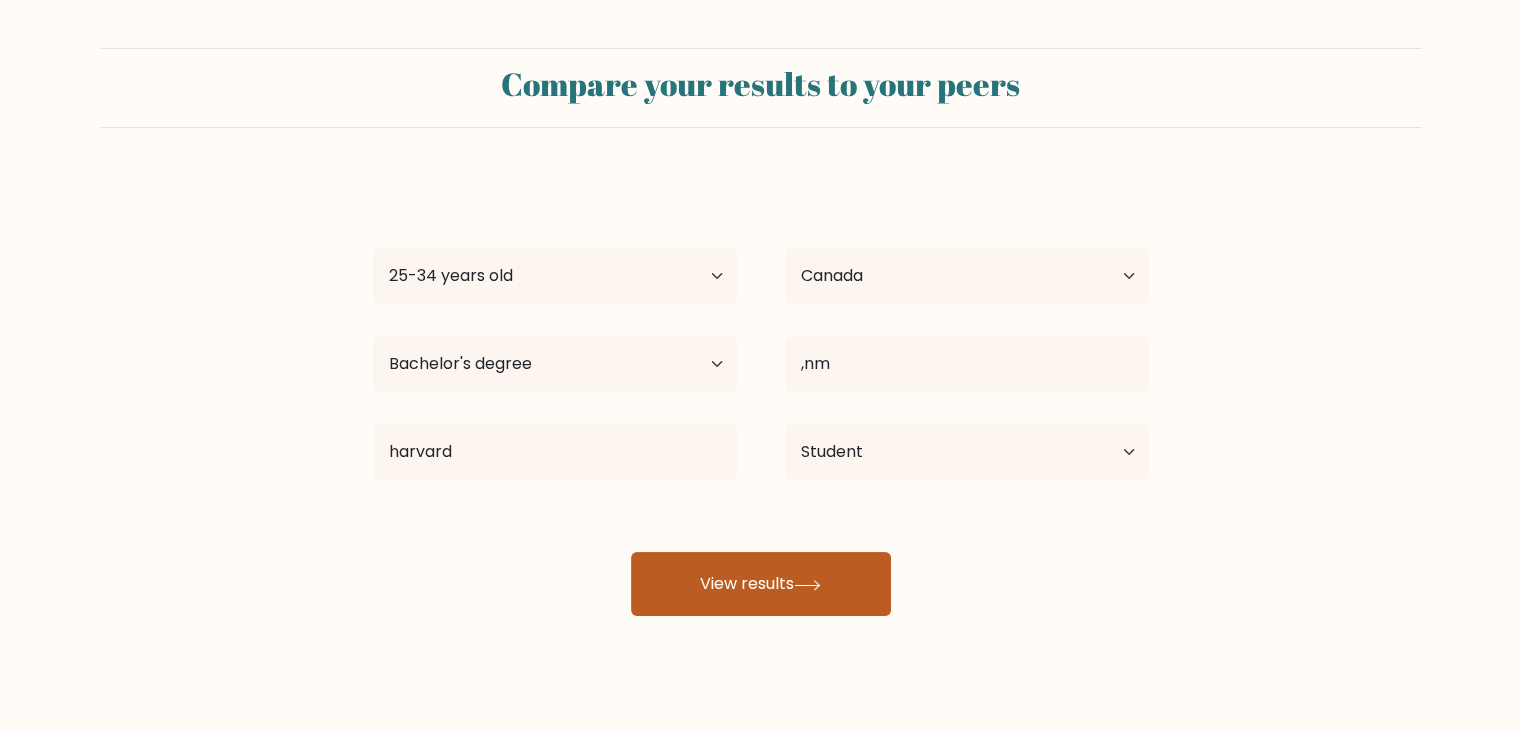 click on "View results" at bounding box center (761, 584) 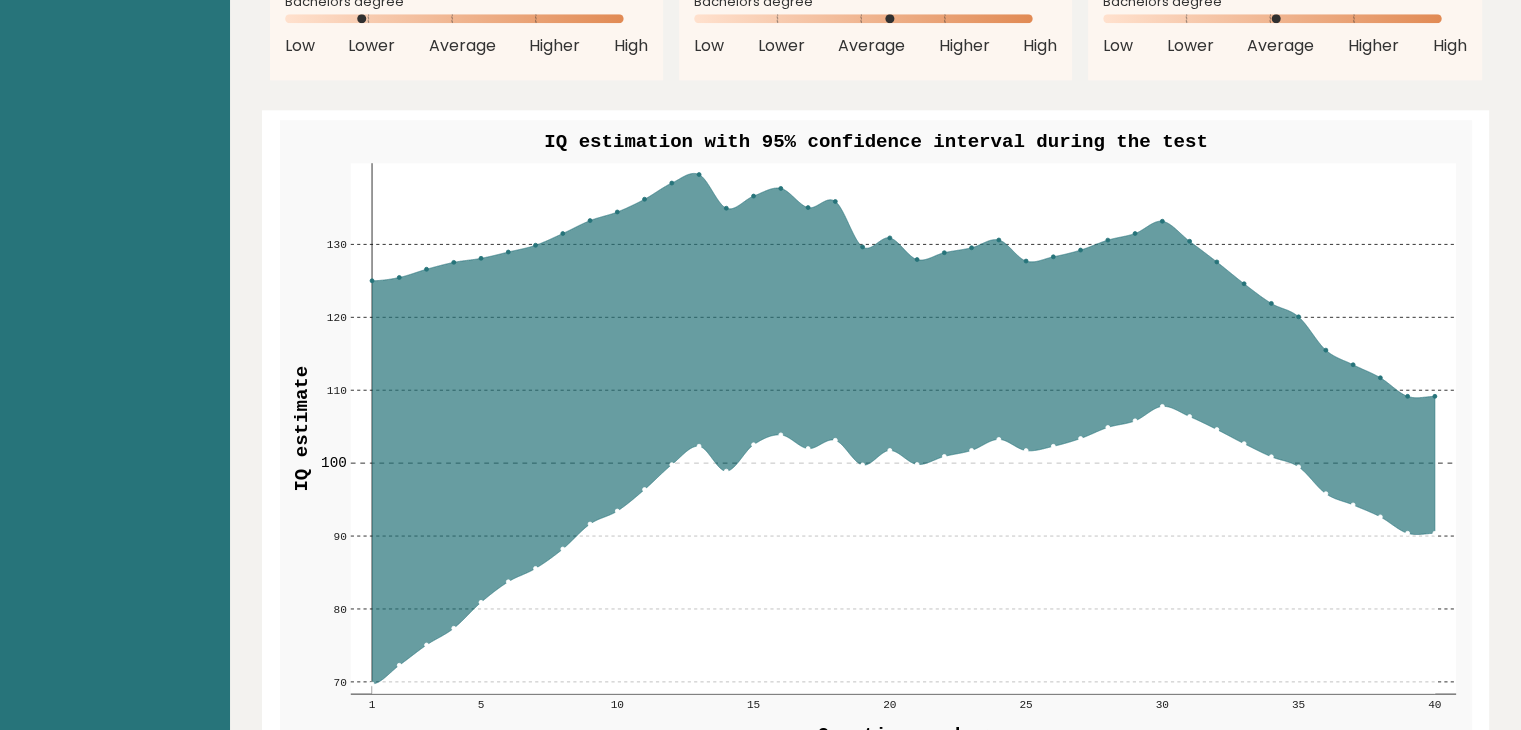 scroll, scrollTop: 2232, scrollLeft: 0, axis: vertical 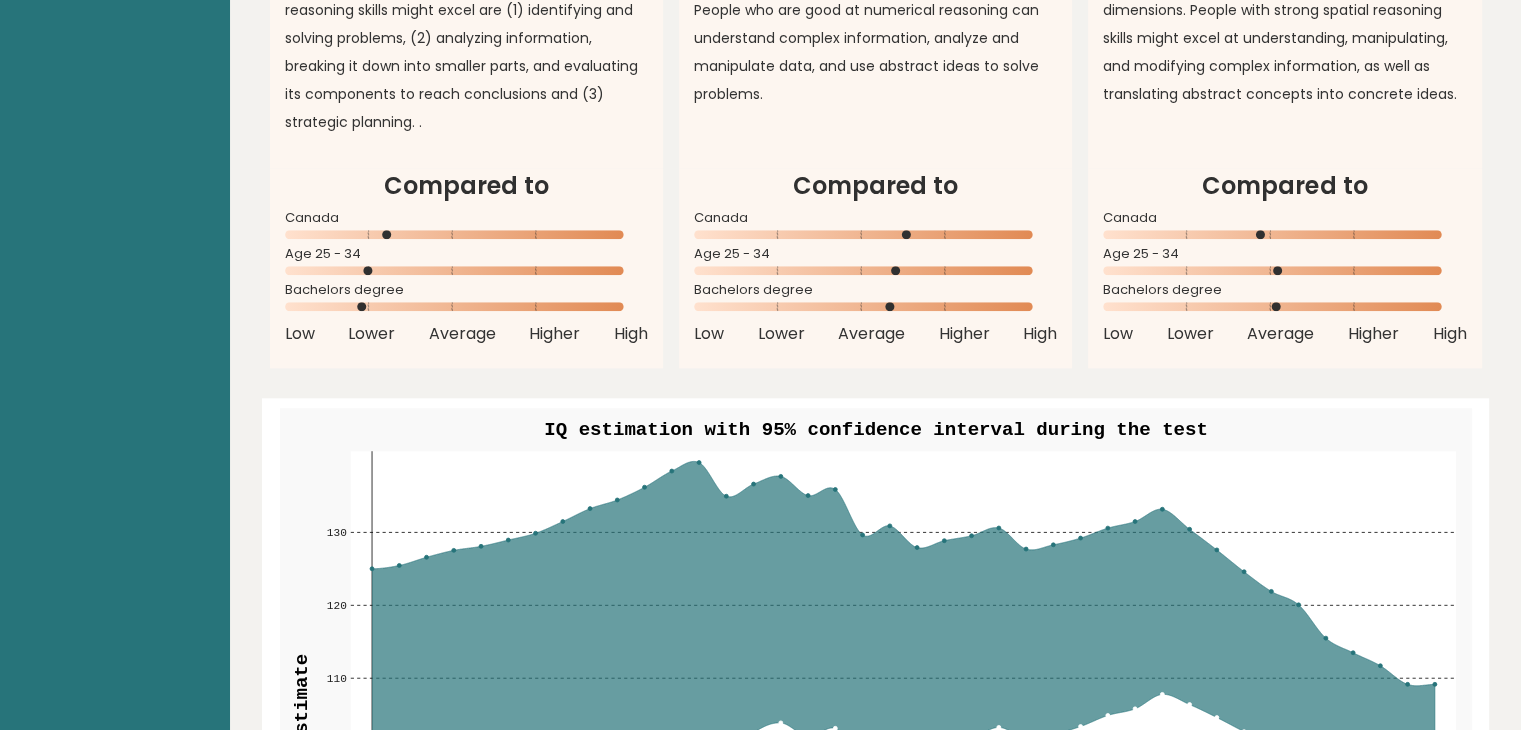 drag, startPoint x: 1083, startPoint y: 140, endPoint x: 774, endPoint y: 165, distance: 310.00967 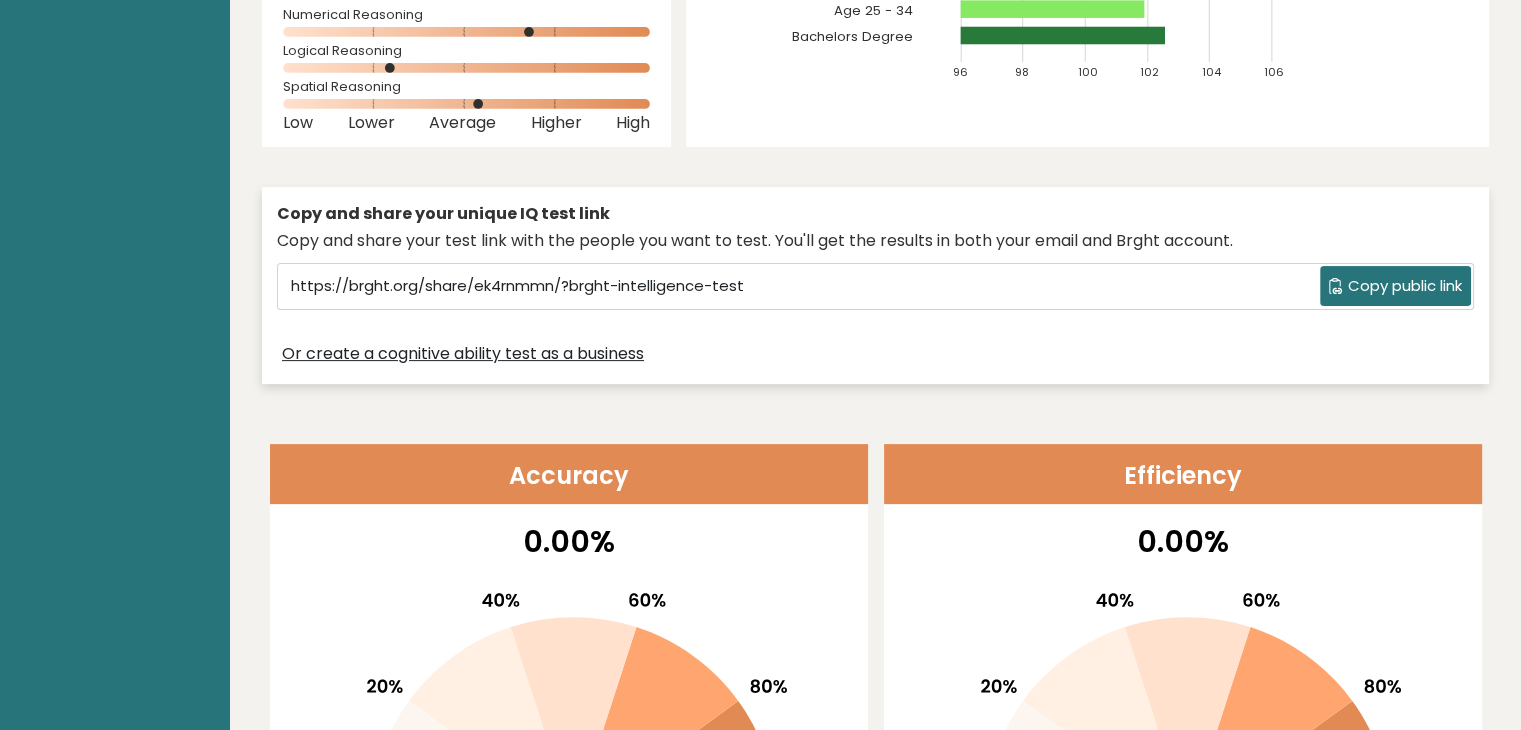 scroll, scrollTop: 426, scrollLeft: 0, axis: vertical 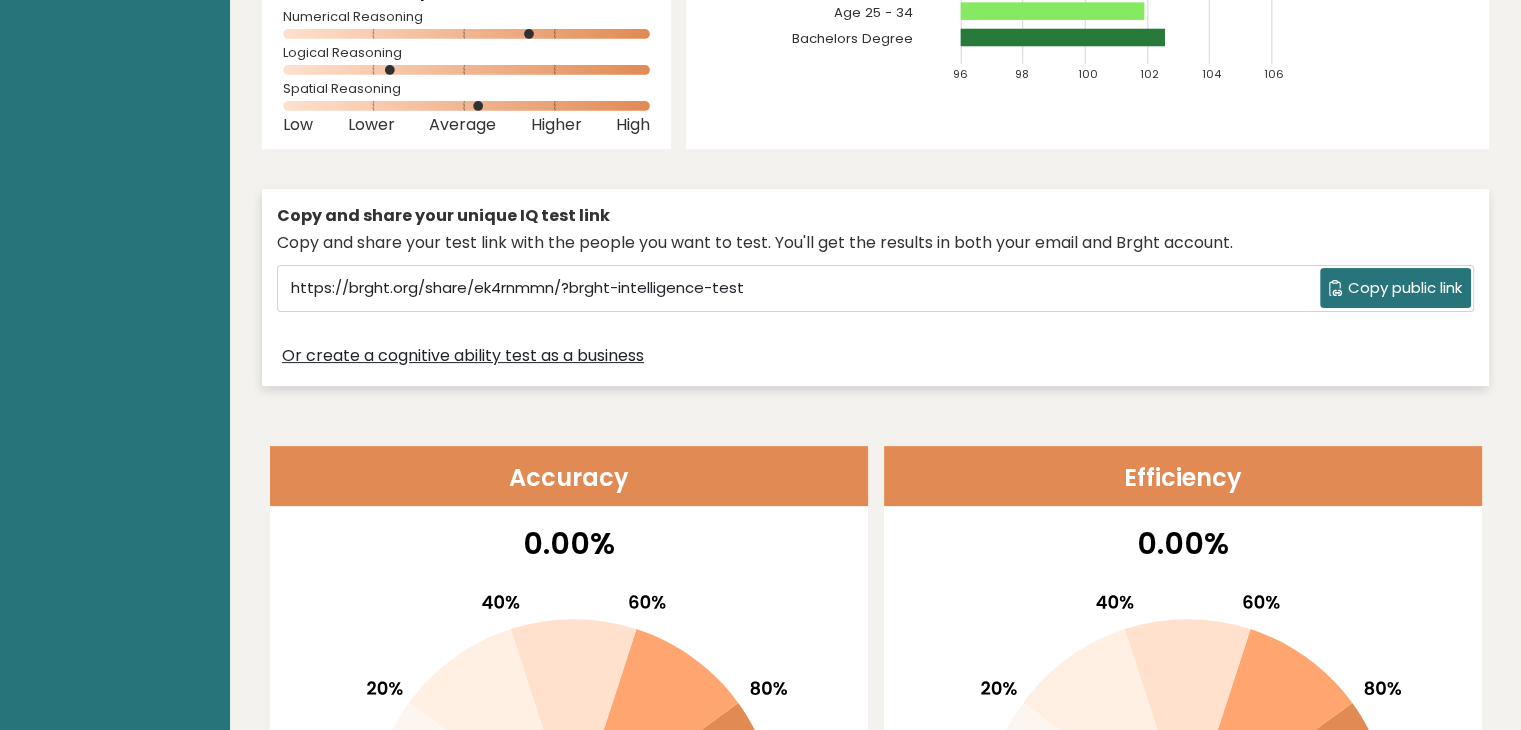 click on "Copy and share your unique IQ test link
Copy and share your test link with the people you want to test. You'll get the results in both your email and Brght account.
https://brght.org/share/ek4rnmmn/?brght-intelligence-test
Copy public link
Or create a cognitive ability test as a business" at bounding box center (875, 287) 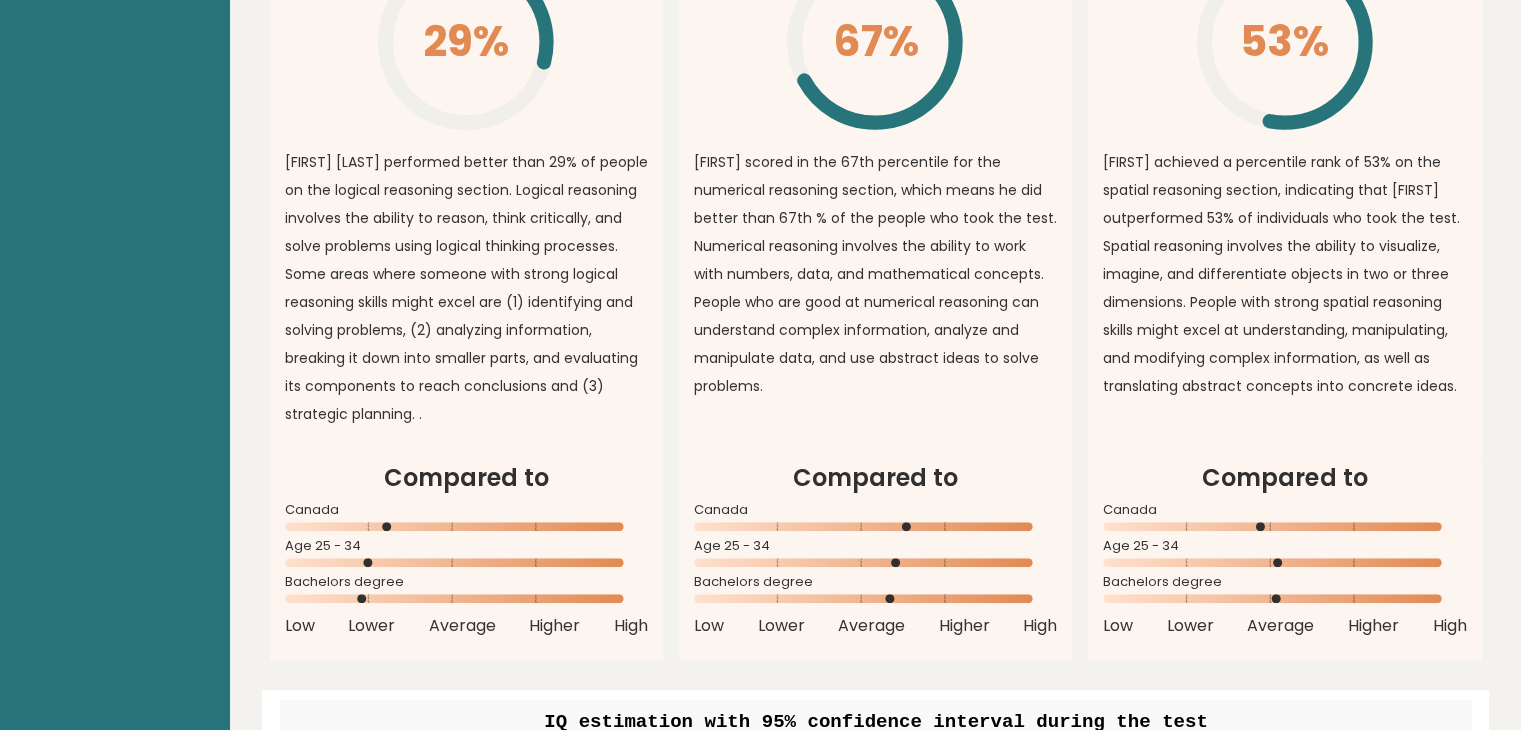 scroll, scrollTop: 1652, scrollLeft: 0, axis: vertical 